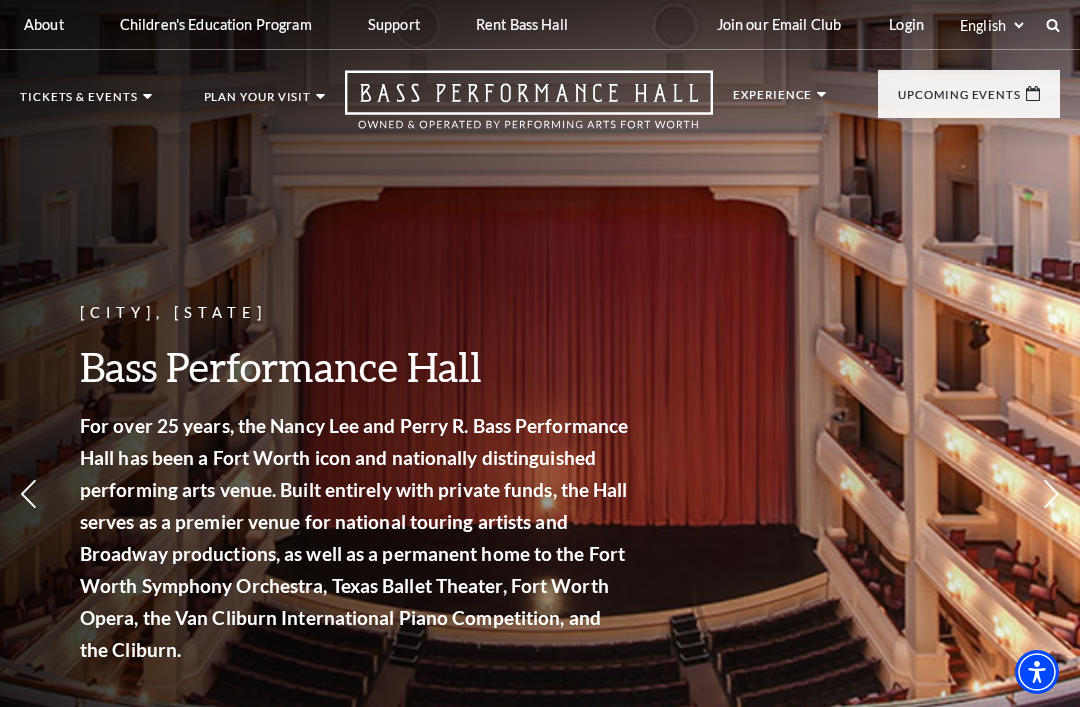 scroll, scrollTop: 0, scrollLeft: 0, axis: both 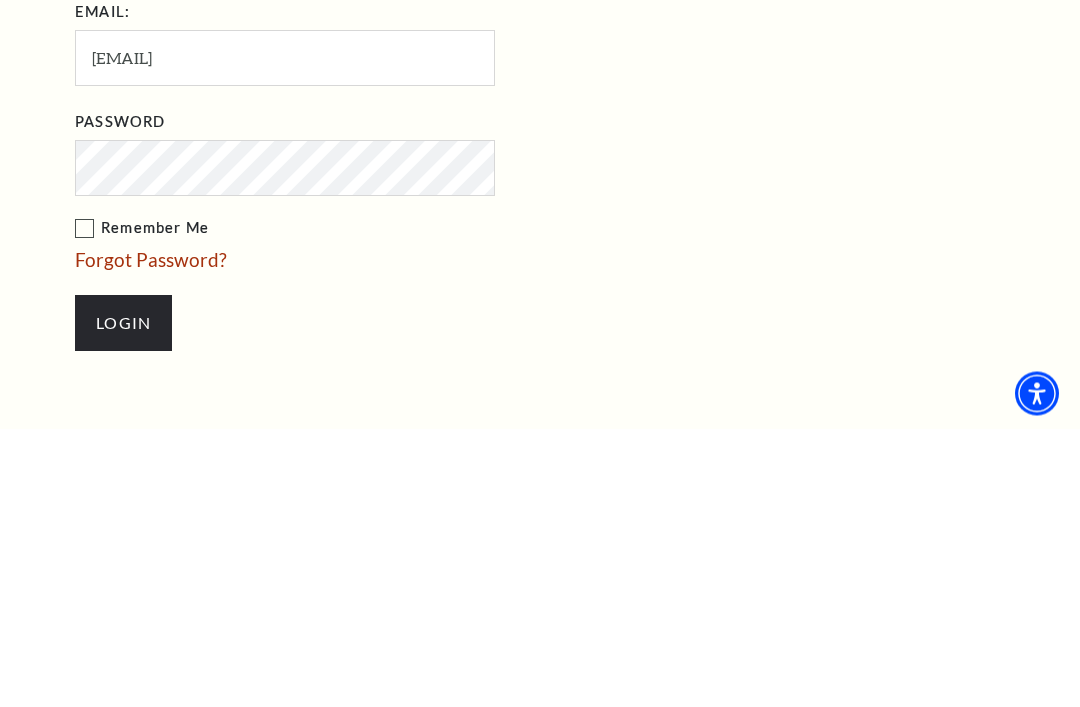 click on "Login" at bounding box center [123, 602] 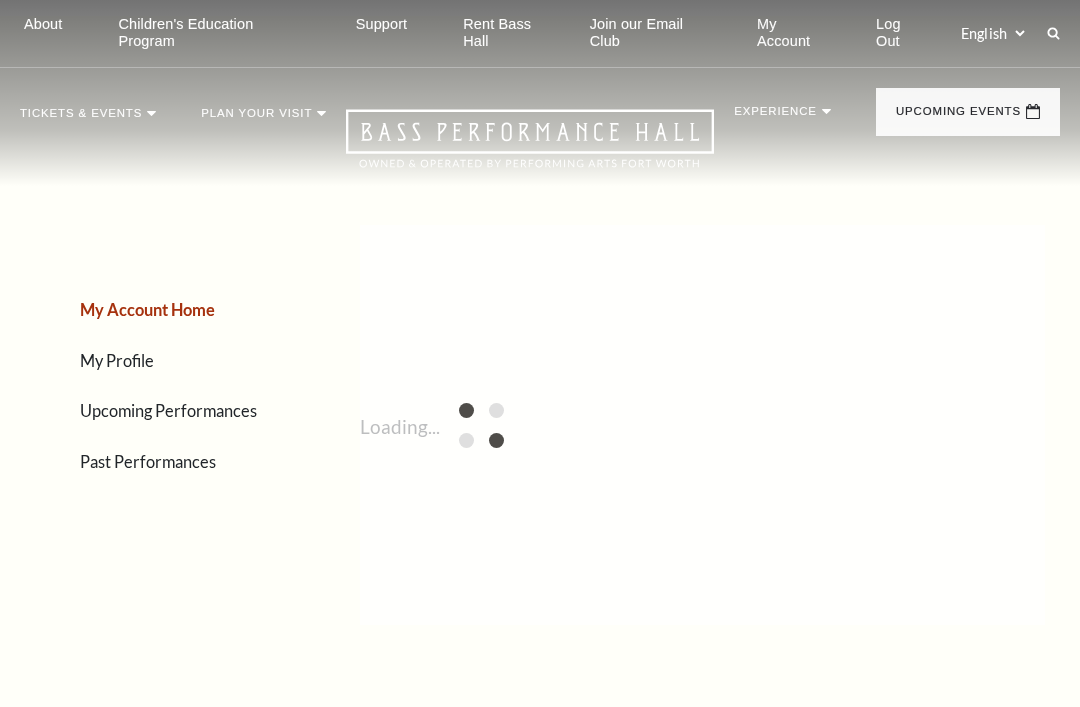 scroll, scrollTop: 0, scrollLeft: 0, axis: both 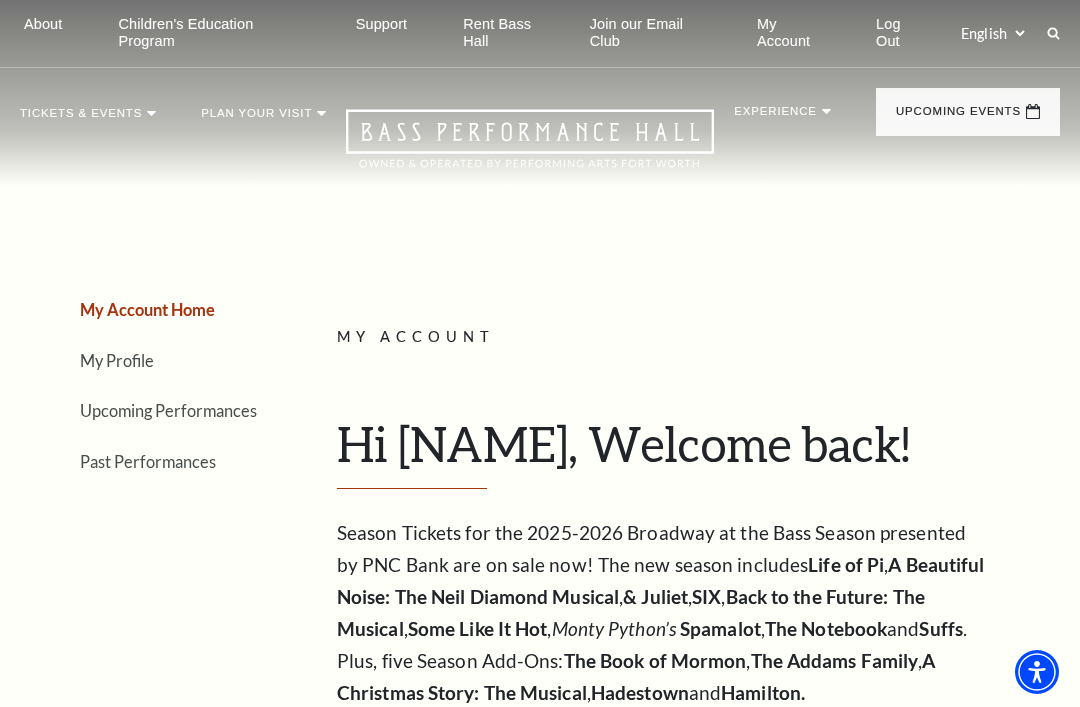 click on "Upcoming Performances" at bounding box center [168, 410] 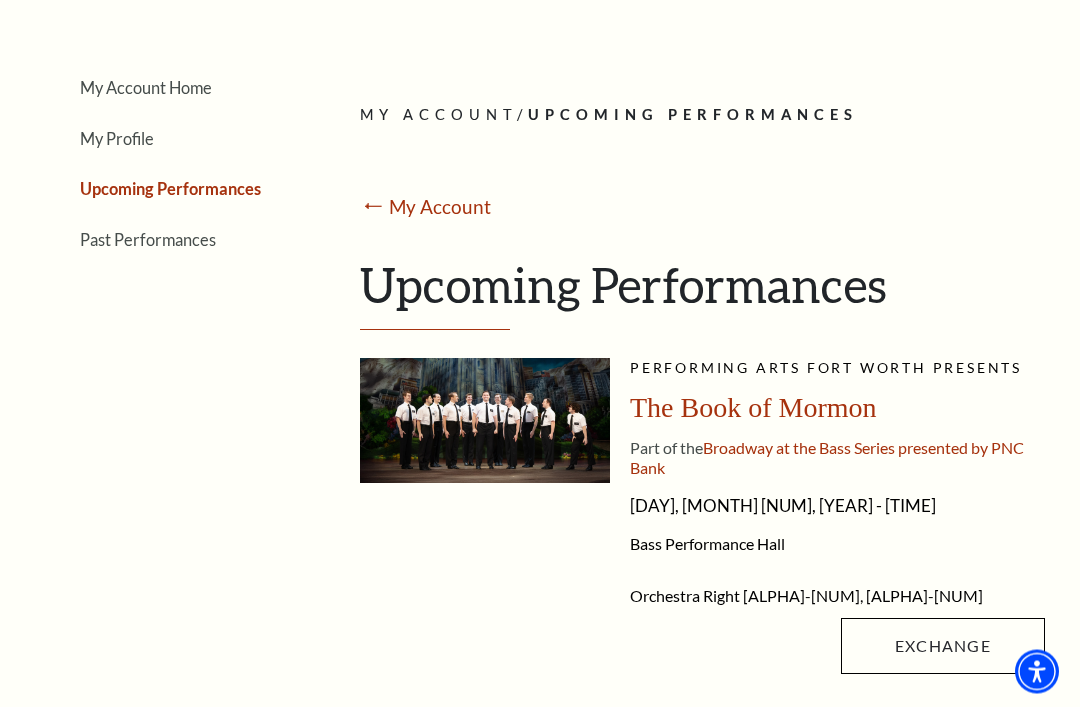 scroll, scrollTop: 248, scrollLeft: 0, axis: vertical 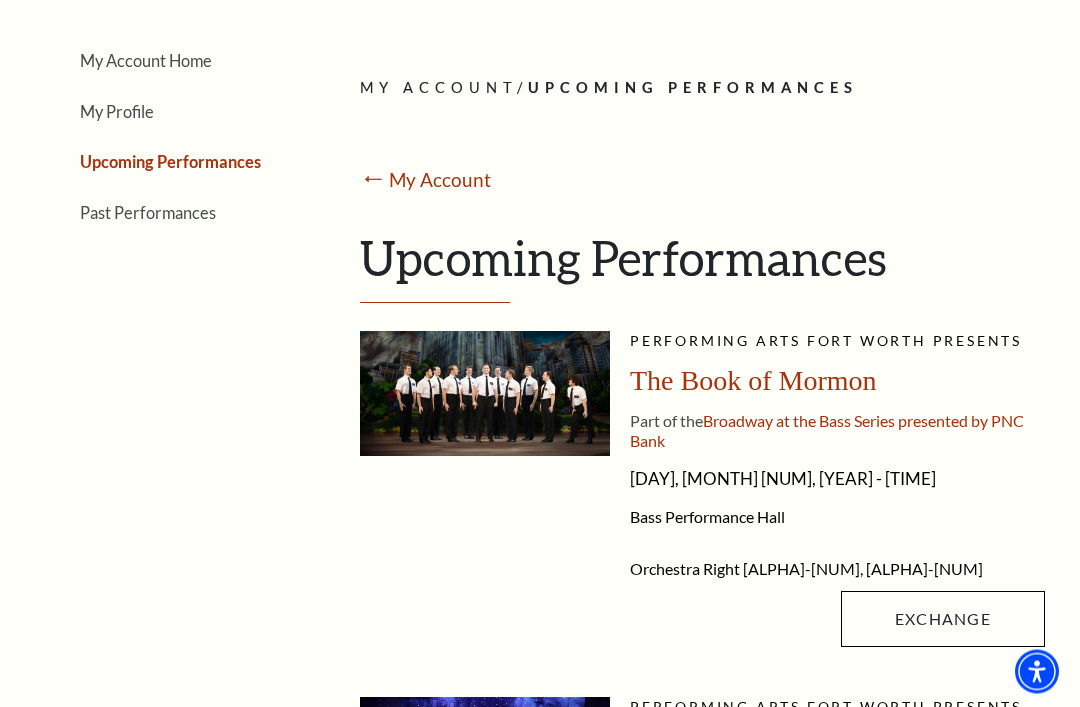 click on "Exchange" at bounding box center [943, 620] 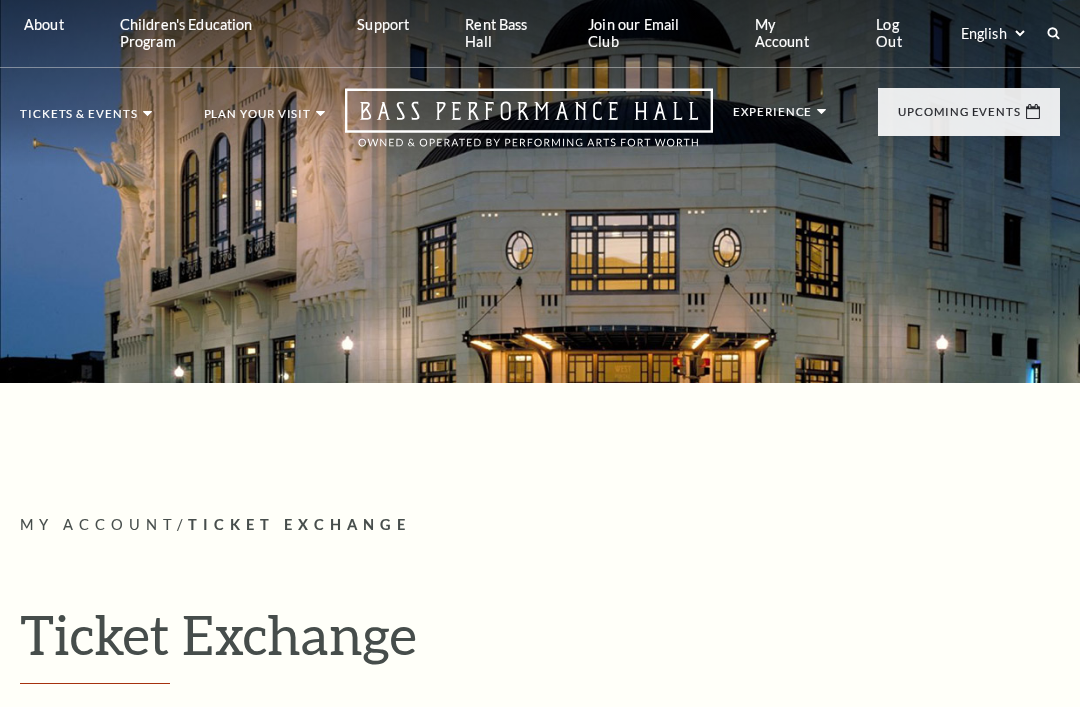 scroll, scrollTop: 0, scrollLeft: 0, axis: both 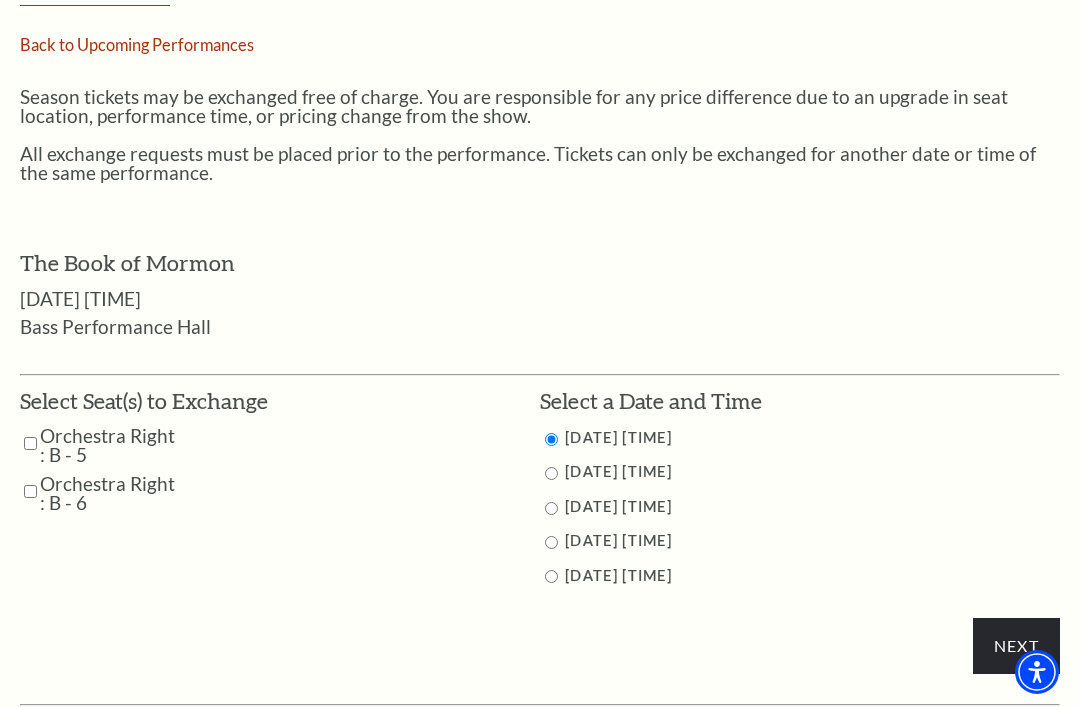 click at bounding box center (30, 443) 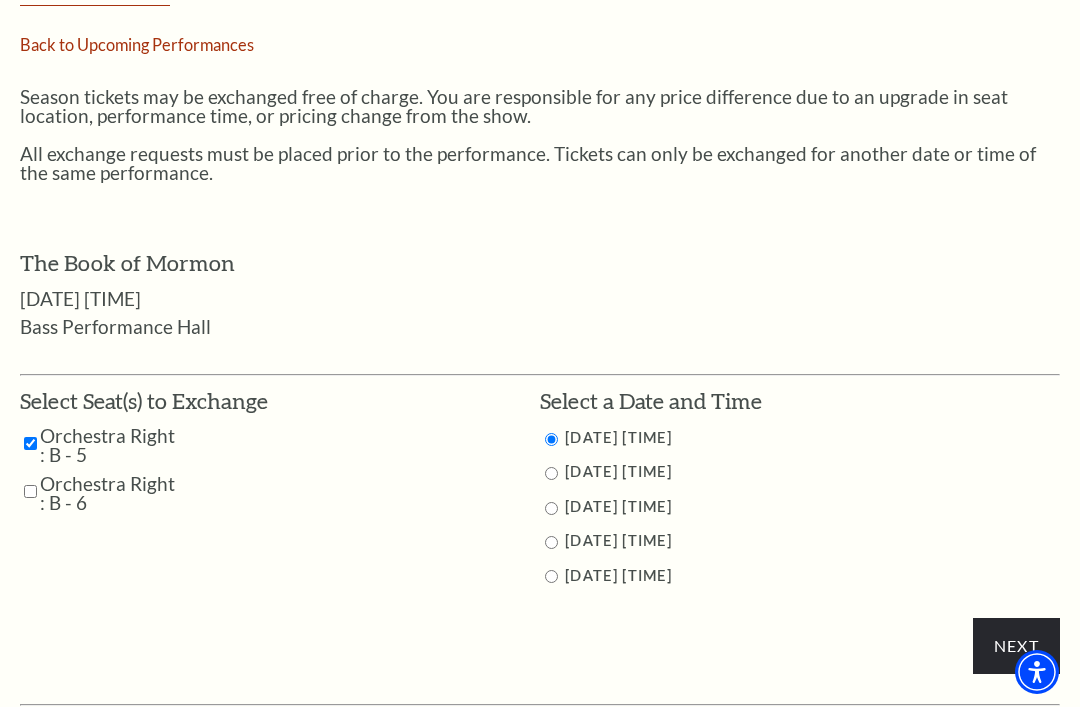 click at bounding box center [30, 491] 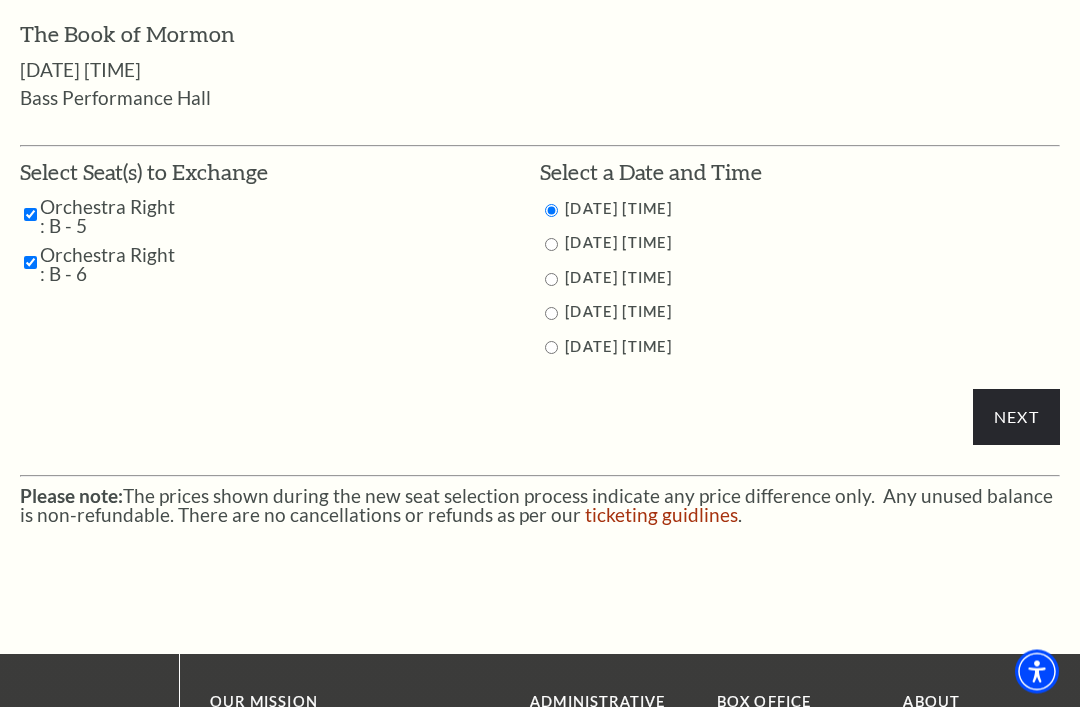 click on "Next" at bounding box center [1016, 418] 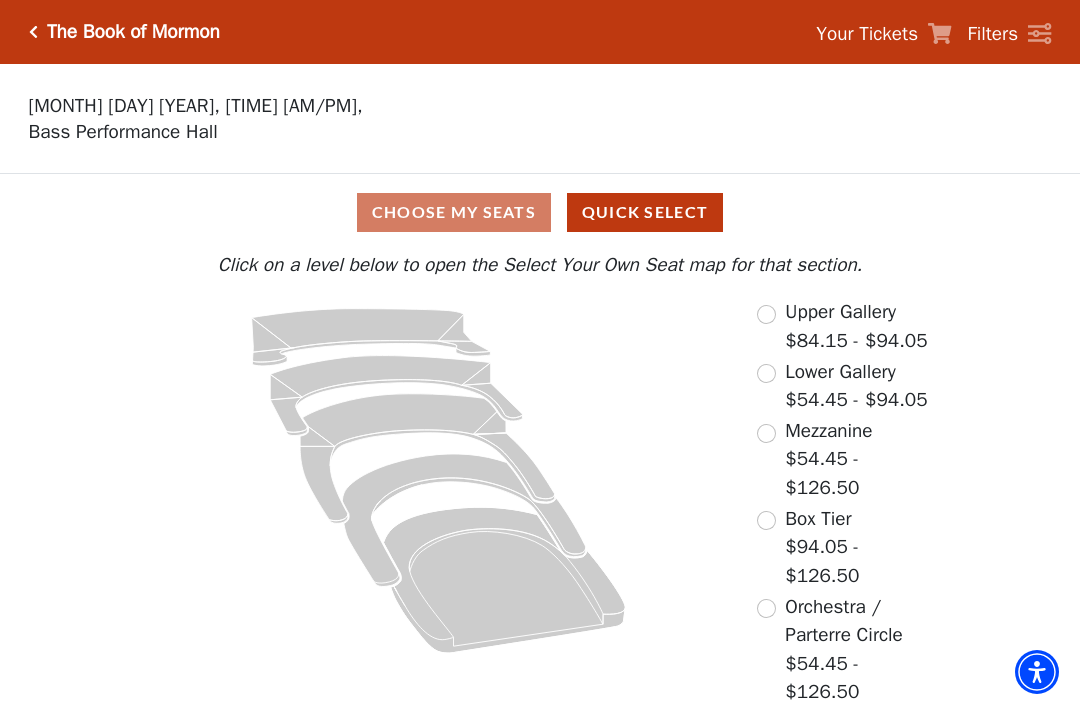 scroll, scrollTop: 0, scrollLeft: 0, axis: both 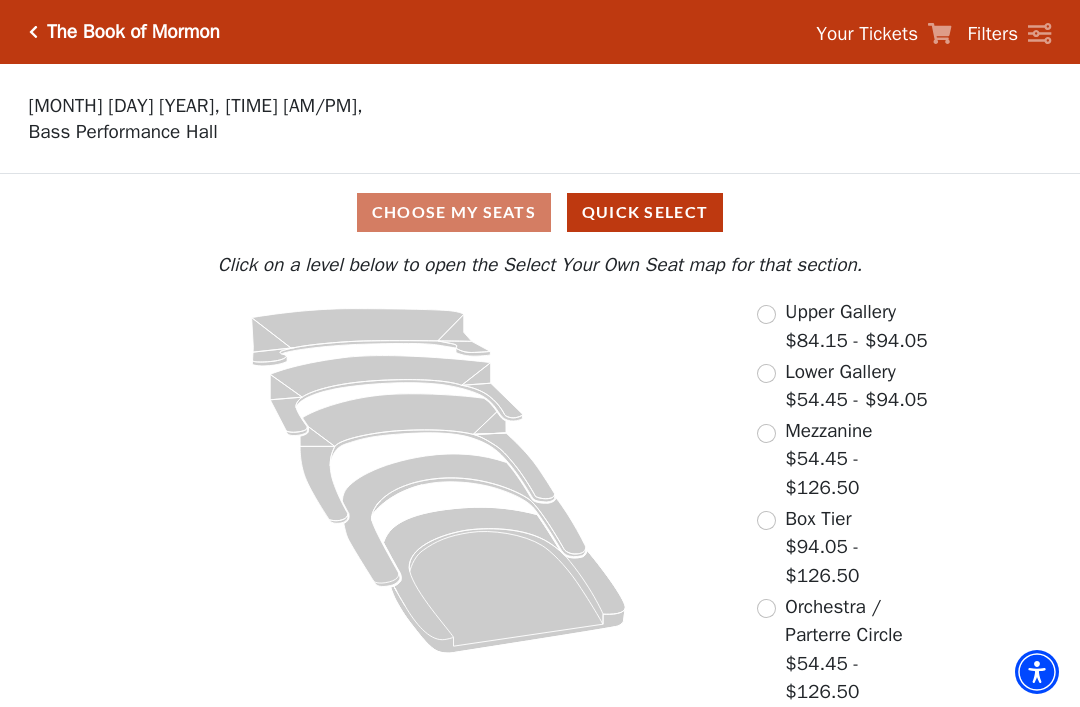 click on "Box Tier $94.05 - $126.50" at bounding box center [844, 548] 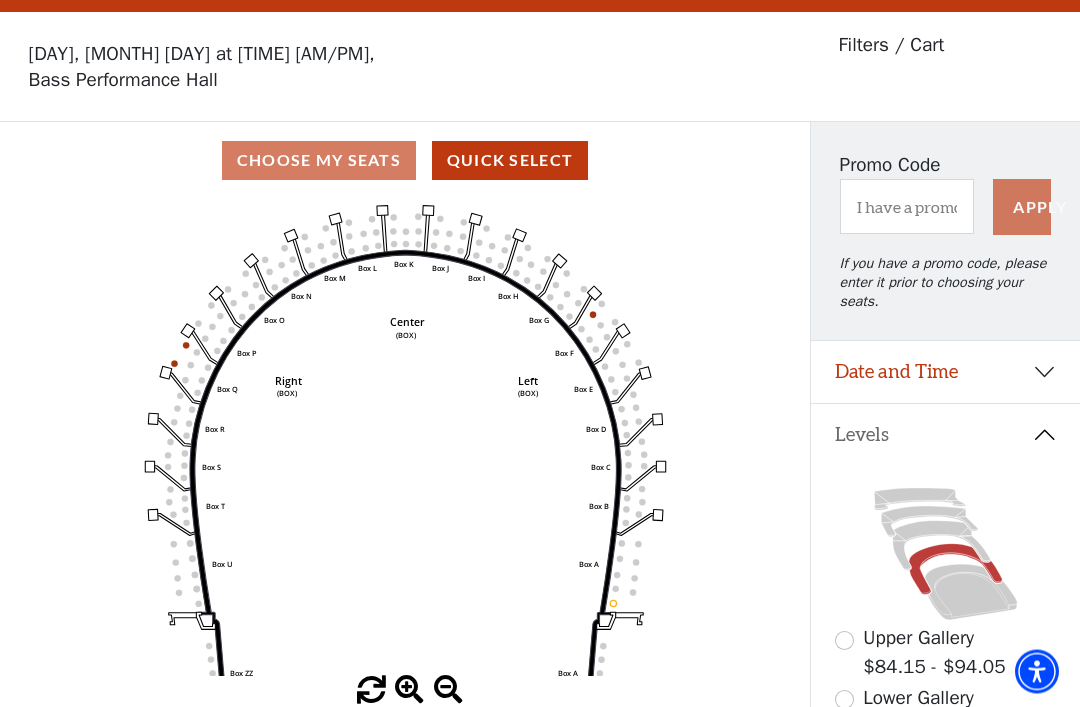 scroll, scrollTop: 93, scrollLeft: 0, axis: vertical 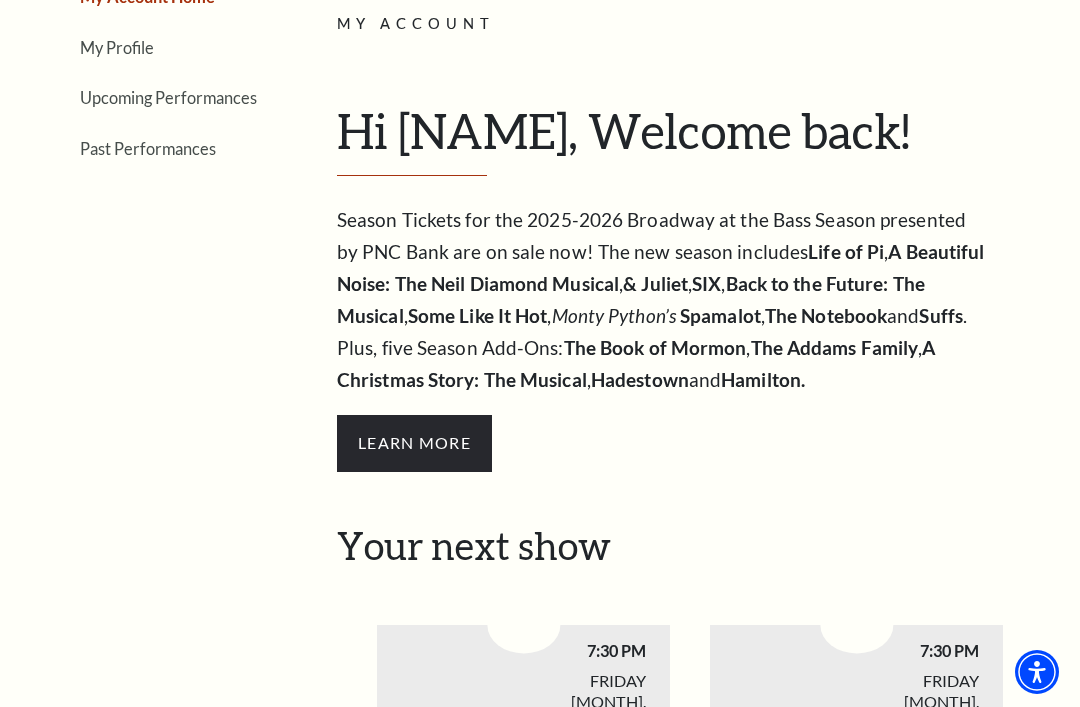 click on "Upcoming Performances" at bounding box center [168, 97] 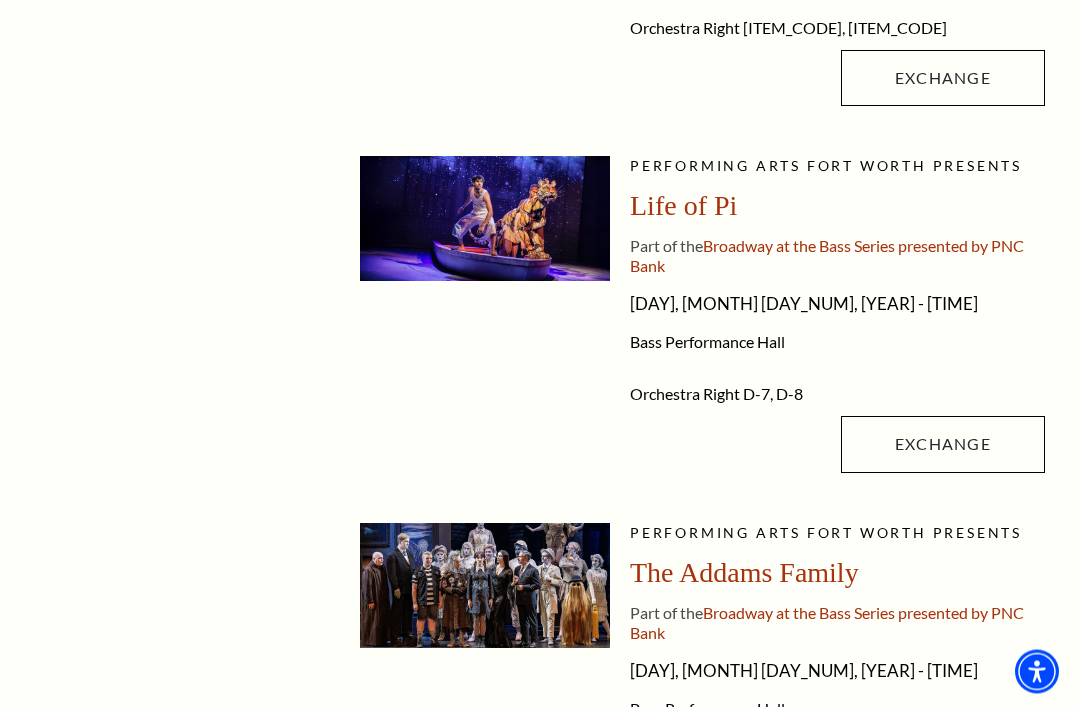 scroll, scrollTop: 800, scrollLeft: 0, axis: vertical 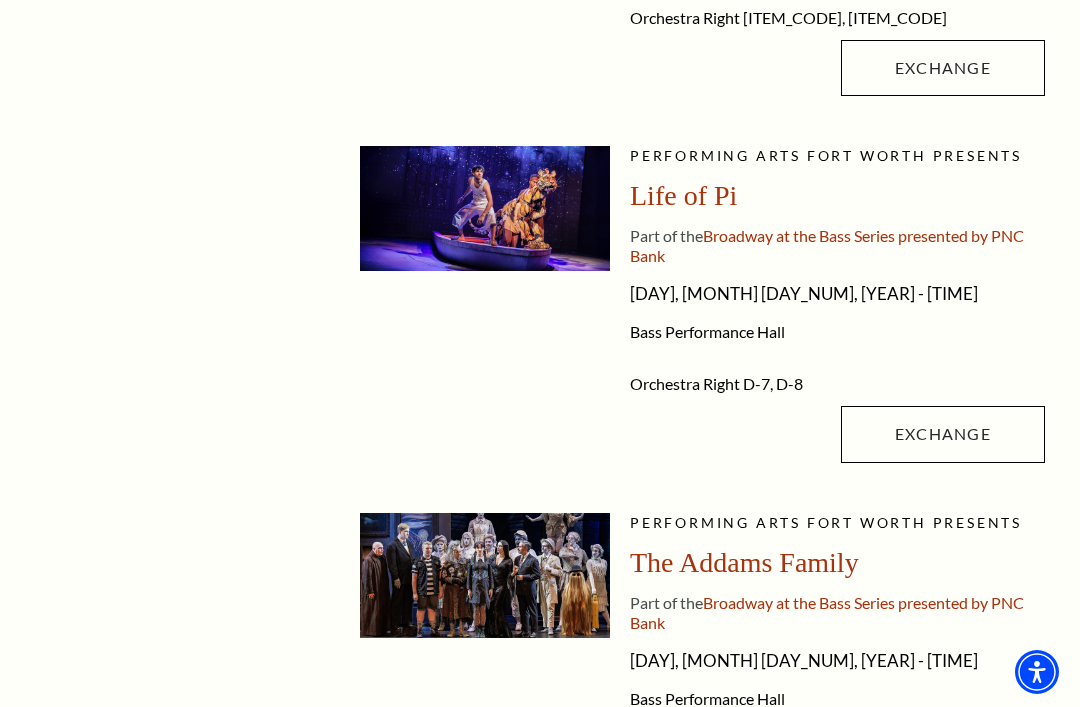 click on "Exchange" at bounding box center (943, 434) 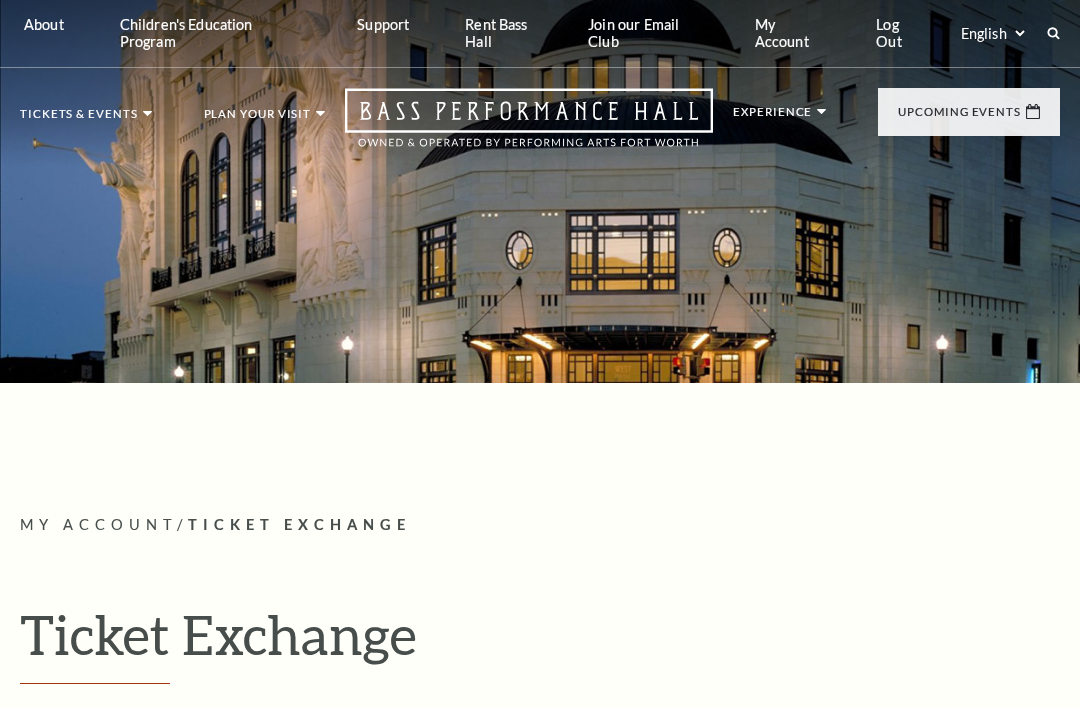 scroll, scrollTop: 0, scrollLeft: 0, axis: both 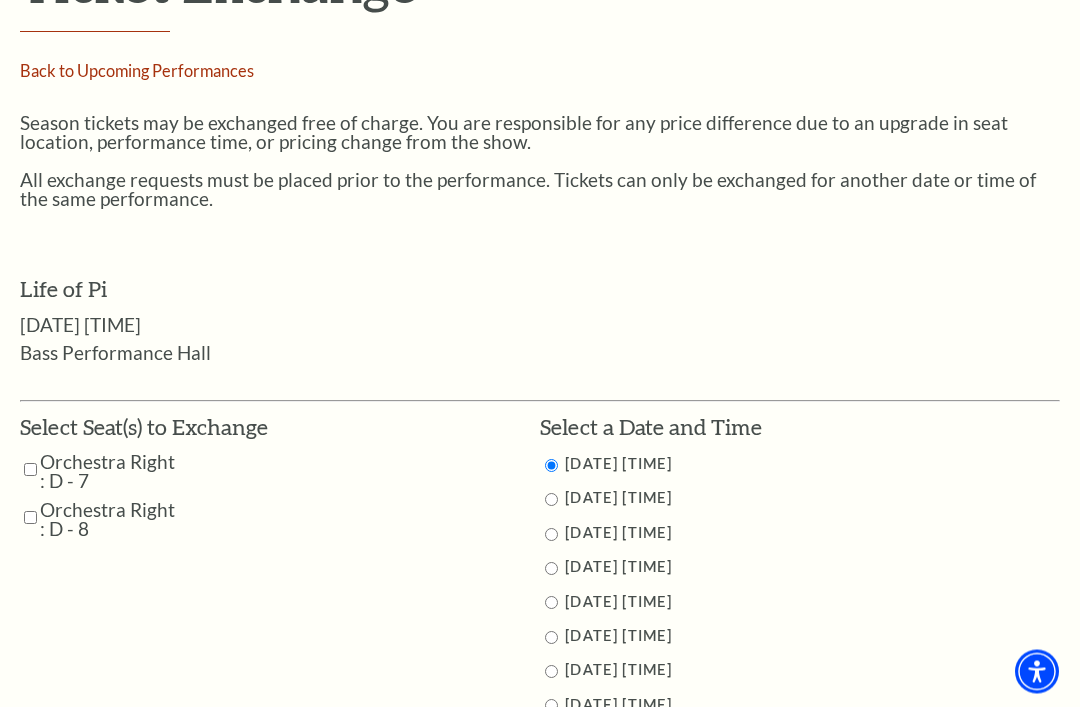 click at bounding box center (551, 569) 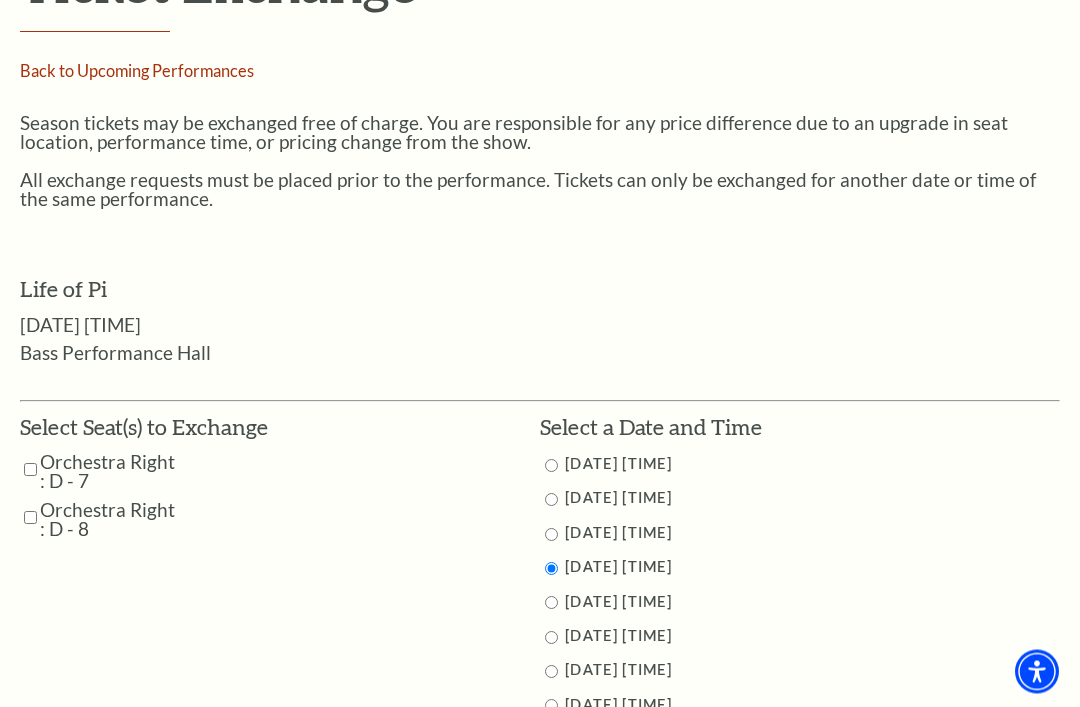 click on "Select Seat(s) to Exchange" at bounding box center (144, 428) 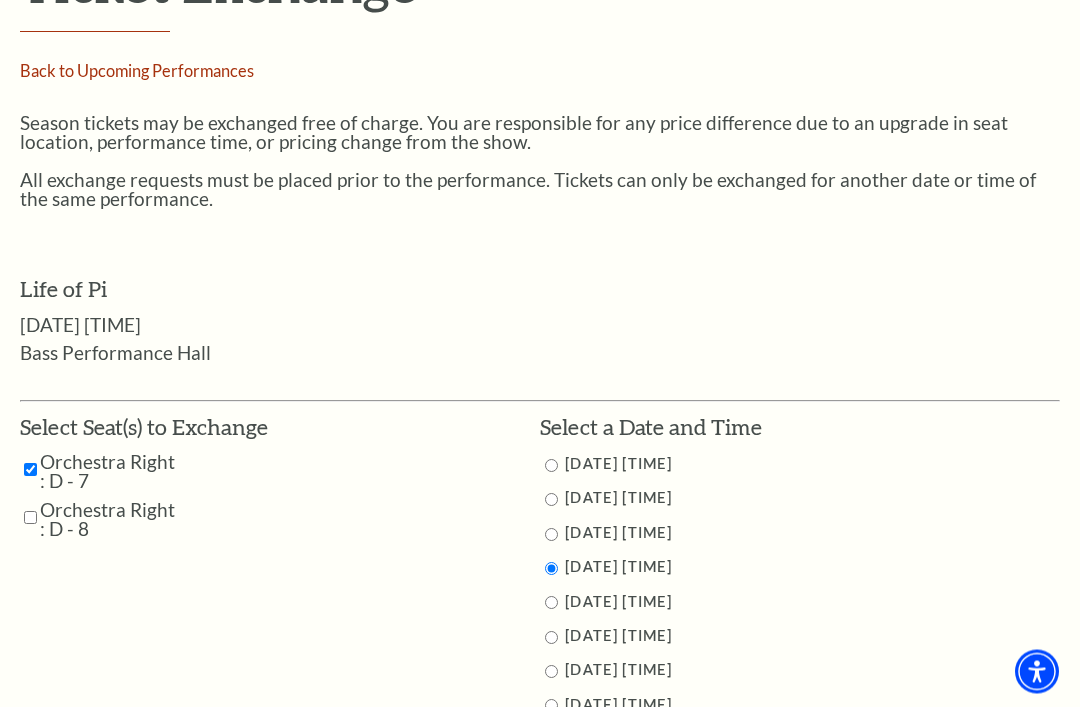 click at bounding box center [30, 518] 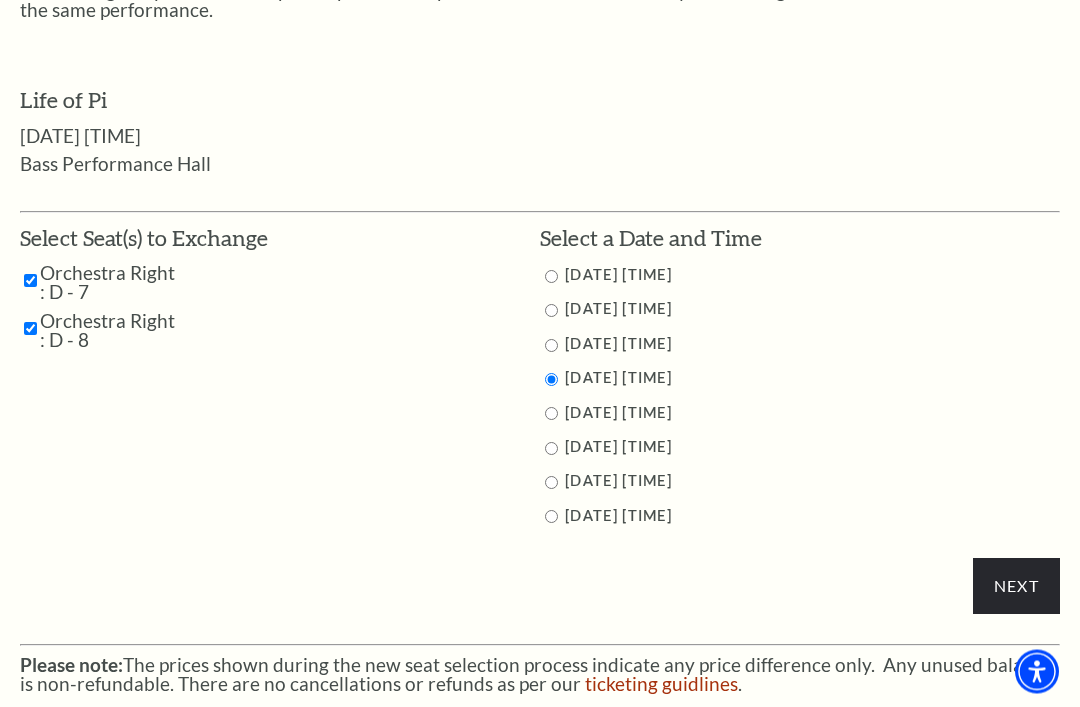 scroll, scrollTop: 842, scrollLeft: 0, axis: vertical 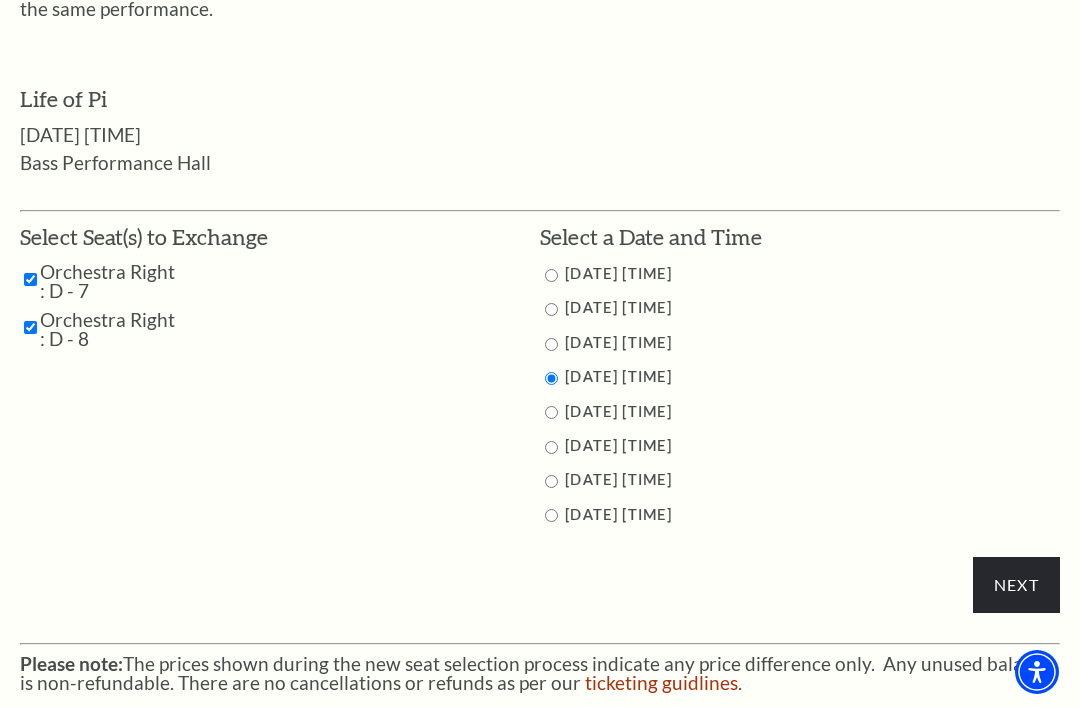 click on "Next" at bounding box center (1016, 585) 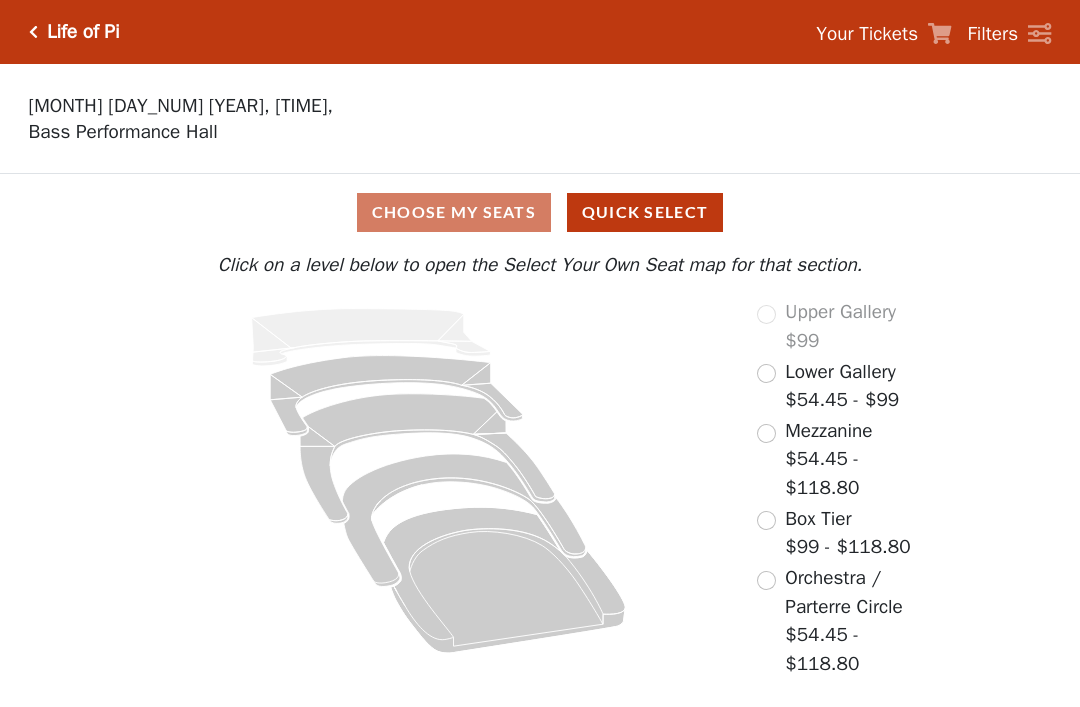 scroll, scrollTop: 0, scrollLeft: 0, axis: both 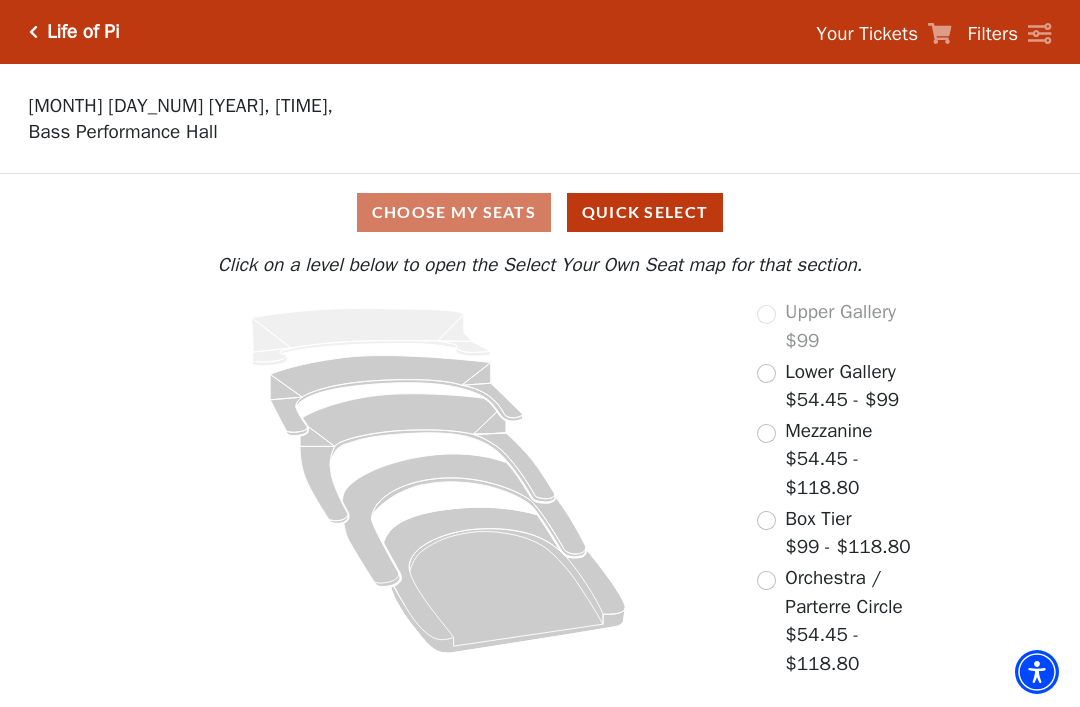 click on "Box Tier" at bounding box center (818, 519) 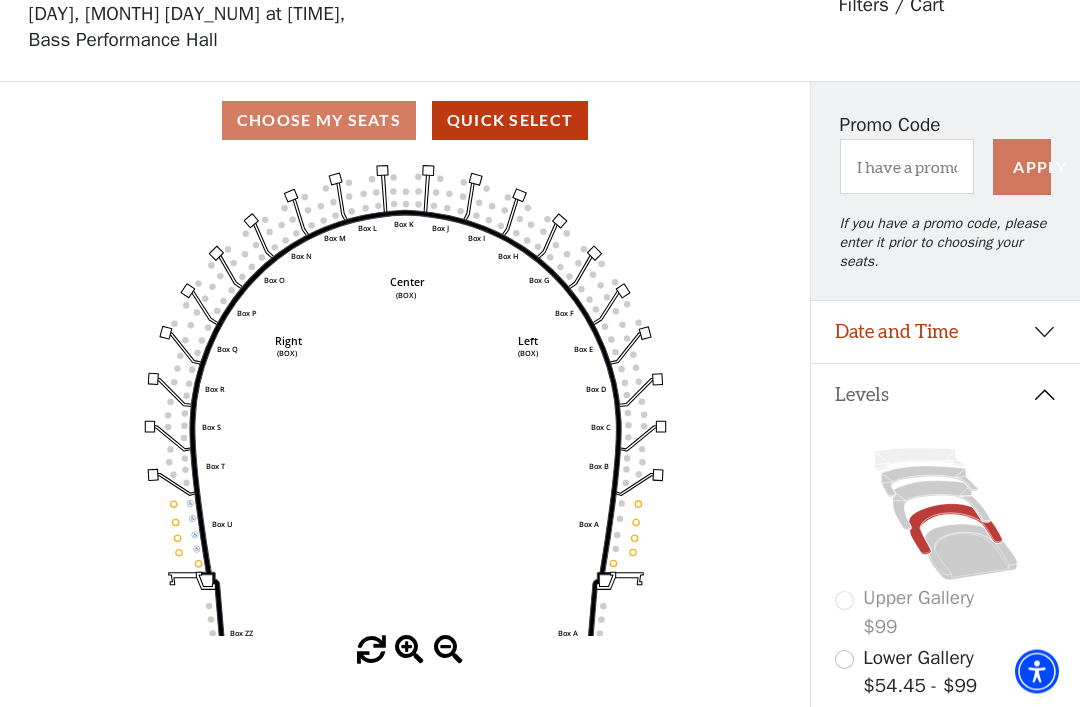 scroll, scrollTop: 93, scrollLeft: 0, axis: vertical 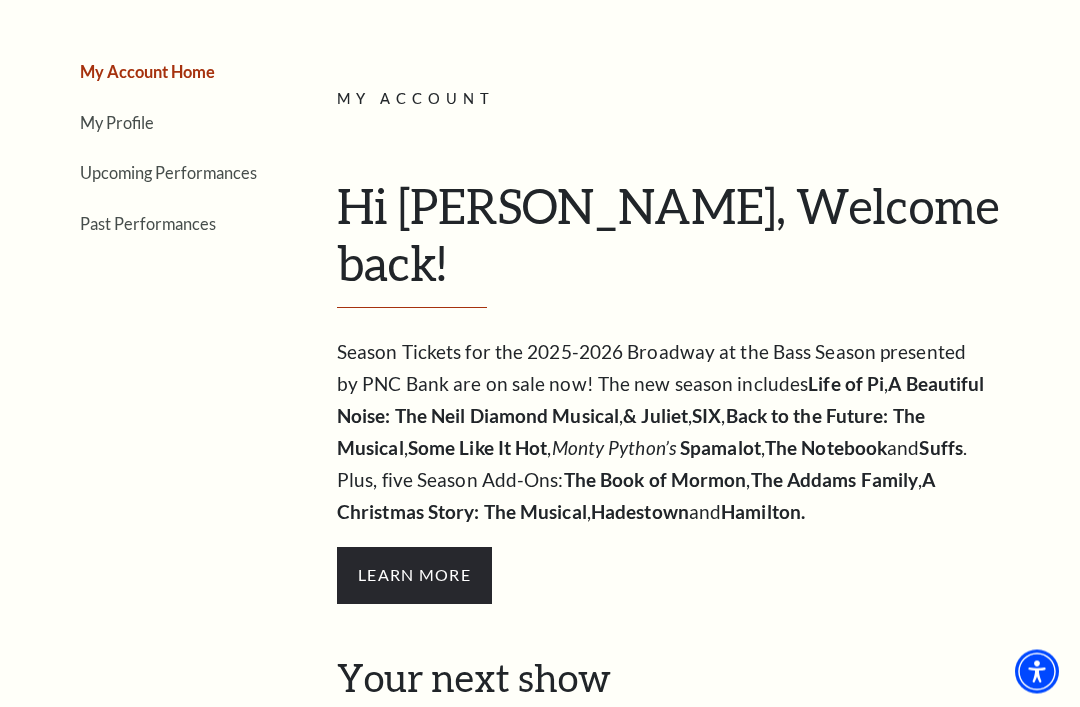 click on "Upcoming Performances" at bounding box center (168, 173) 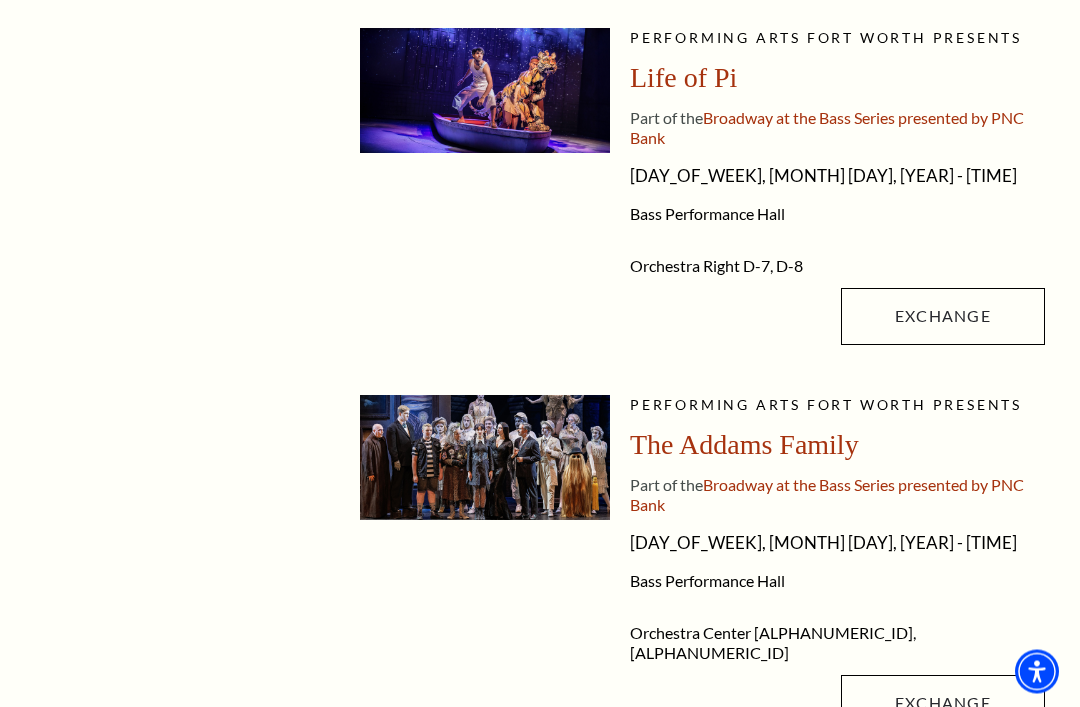 scroll, scrollTop: 986, scrollLeft: 0, axis: vertical 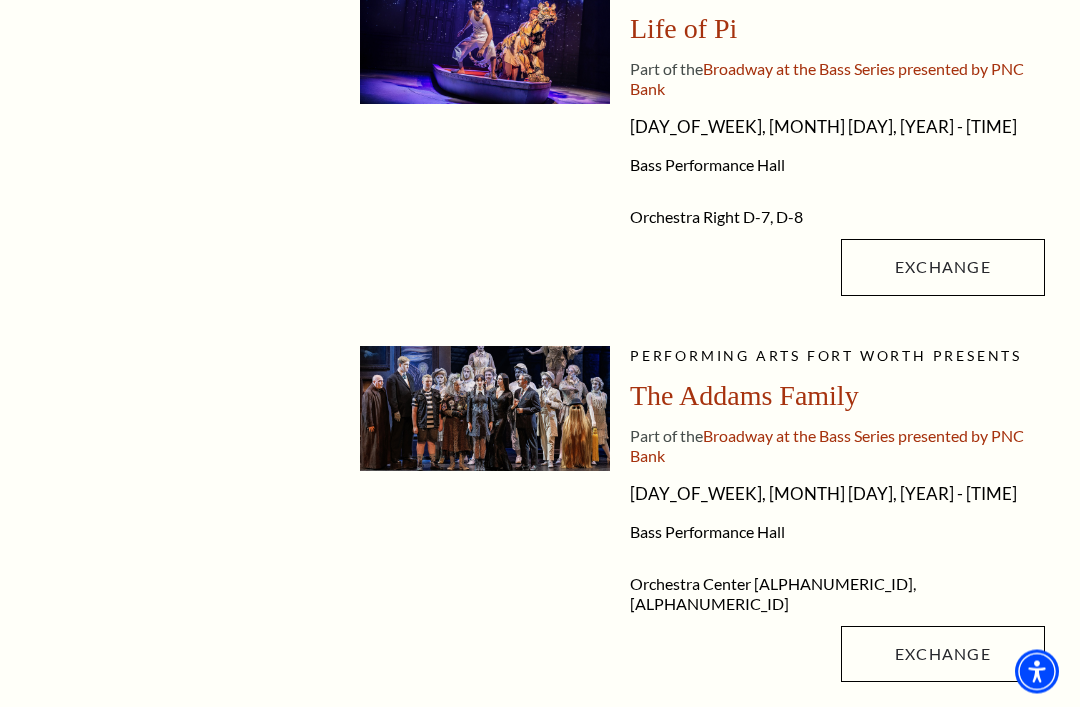 click on "Exchange" at bounding box center (943, 655) 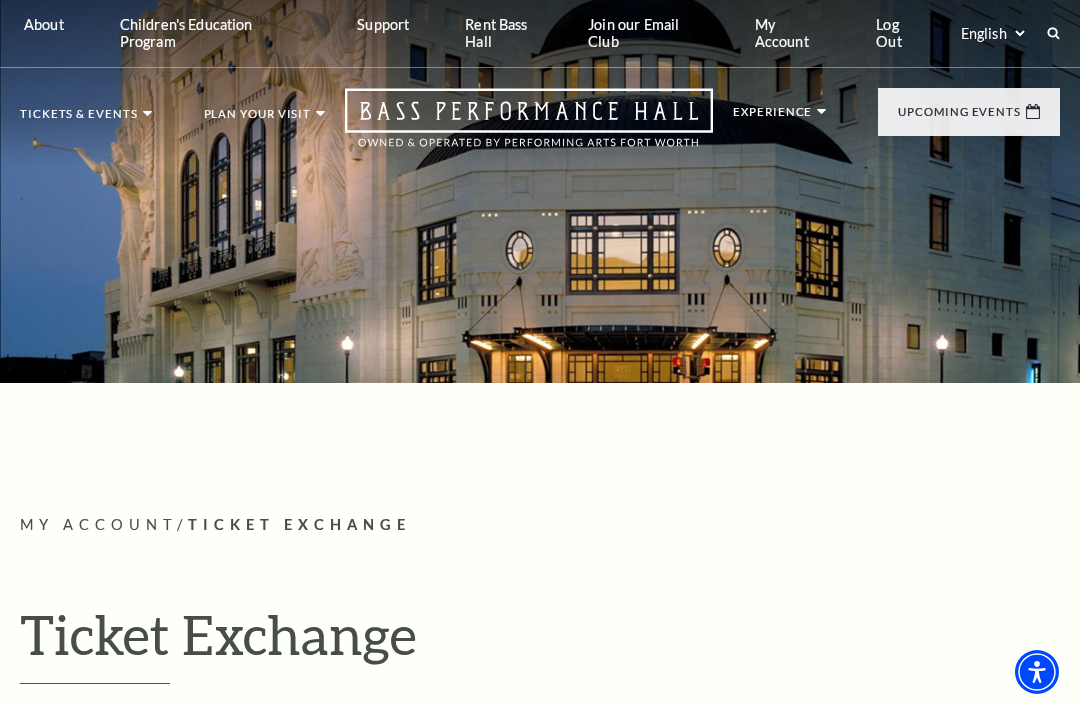 scroll, scrollTop: 0, scrollLeft: 0, axis: both 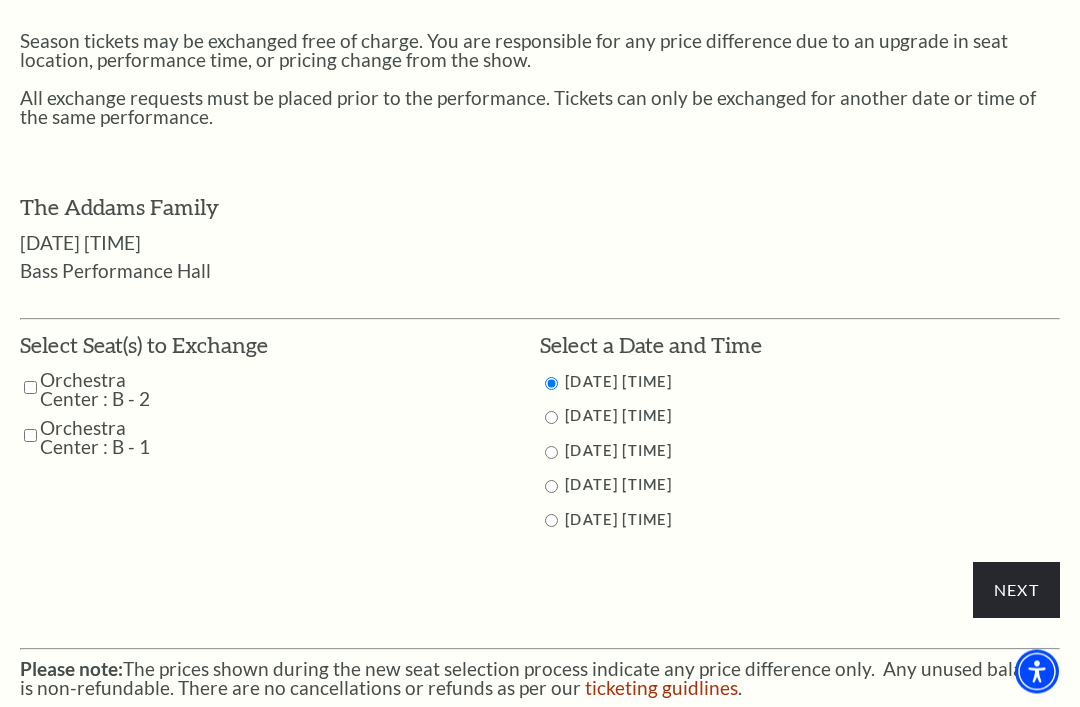 click at bounding box center (551, 453) 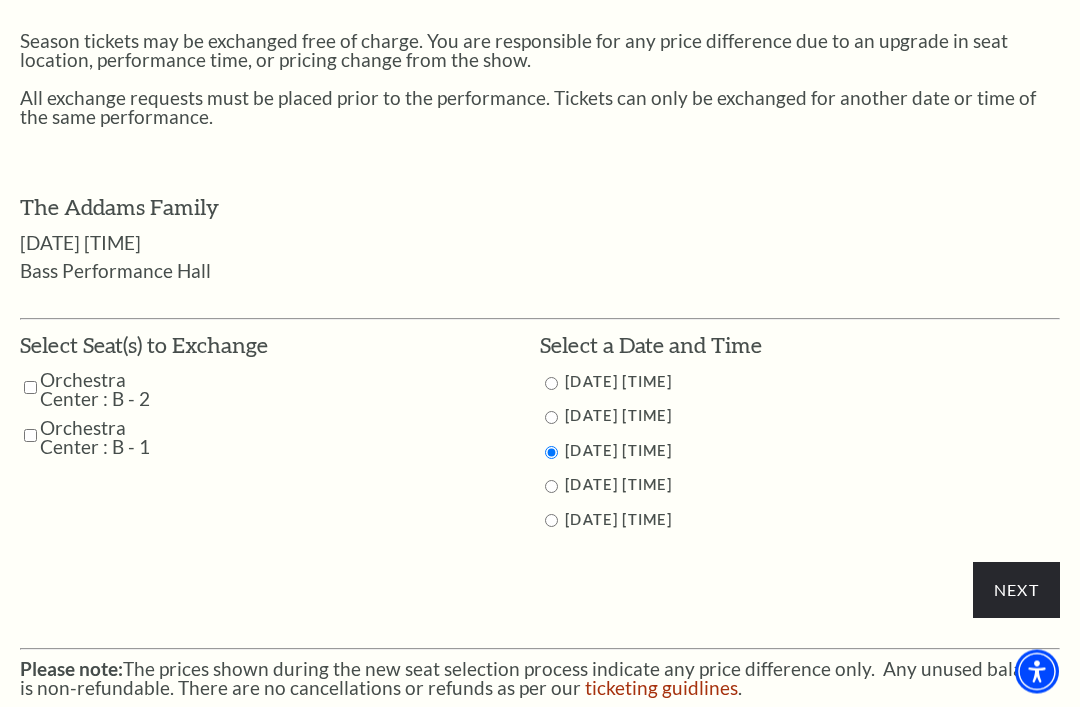 click at bounding box center [30, 388] 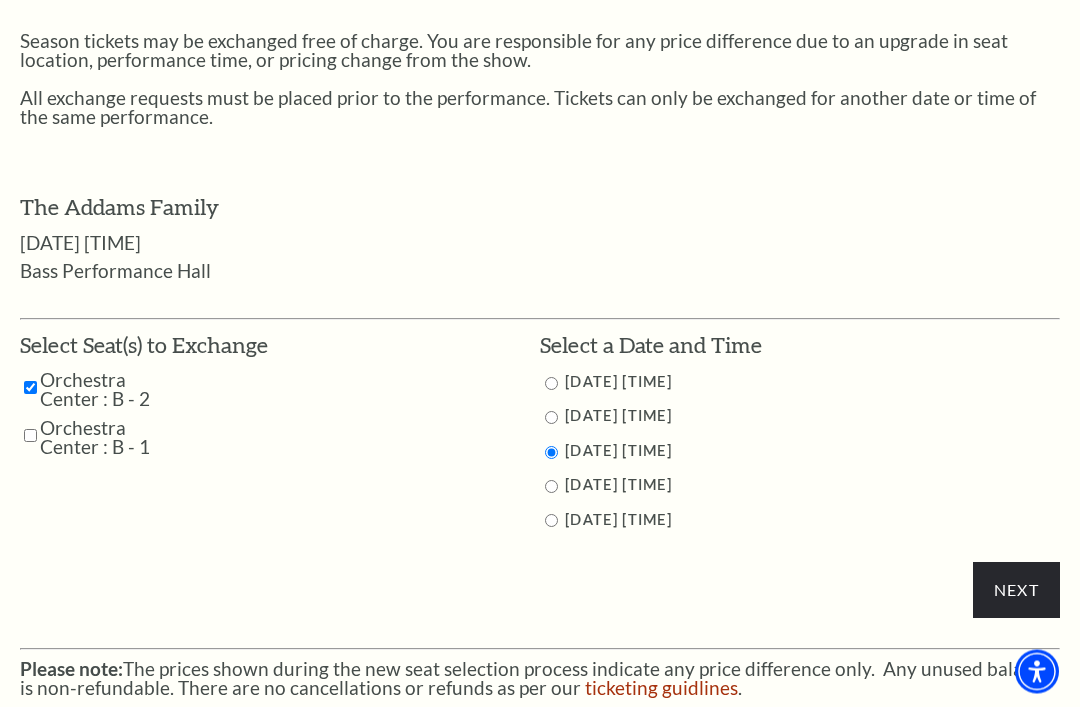 click at bounding box center (30, 436) 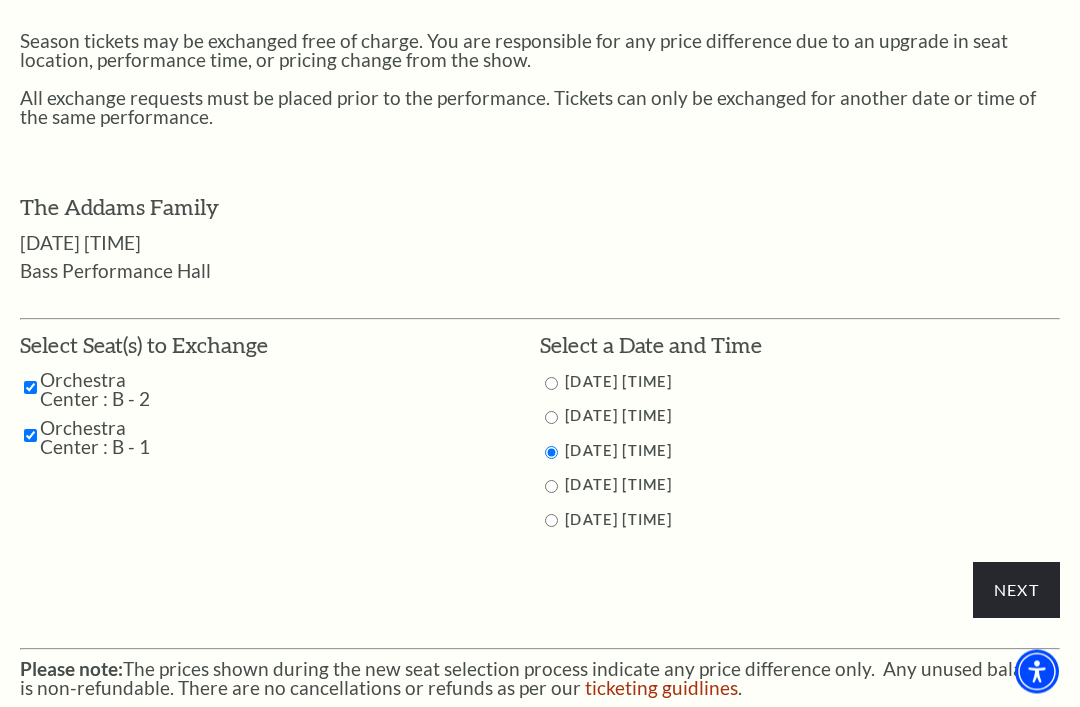scroll, scrollTop: 734, scrollLeft: 0, axis: vertical 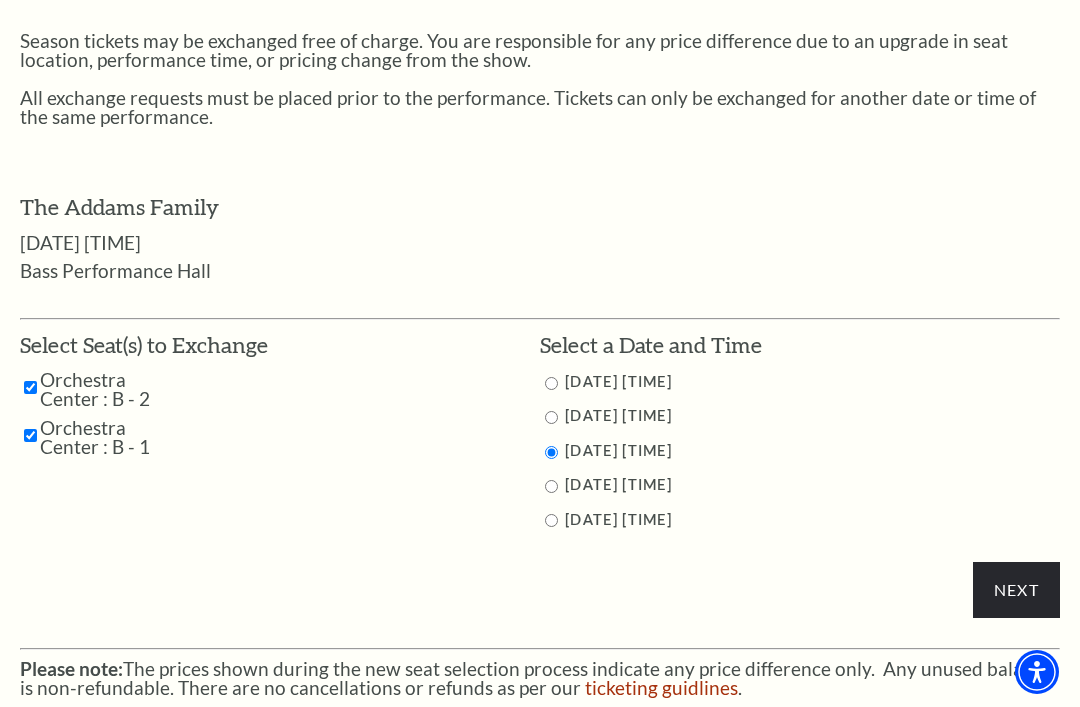 click on "Next" at bounding box center (1016, 590) 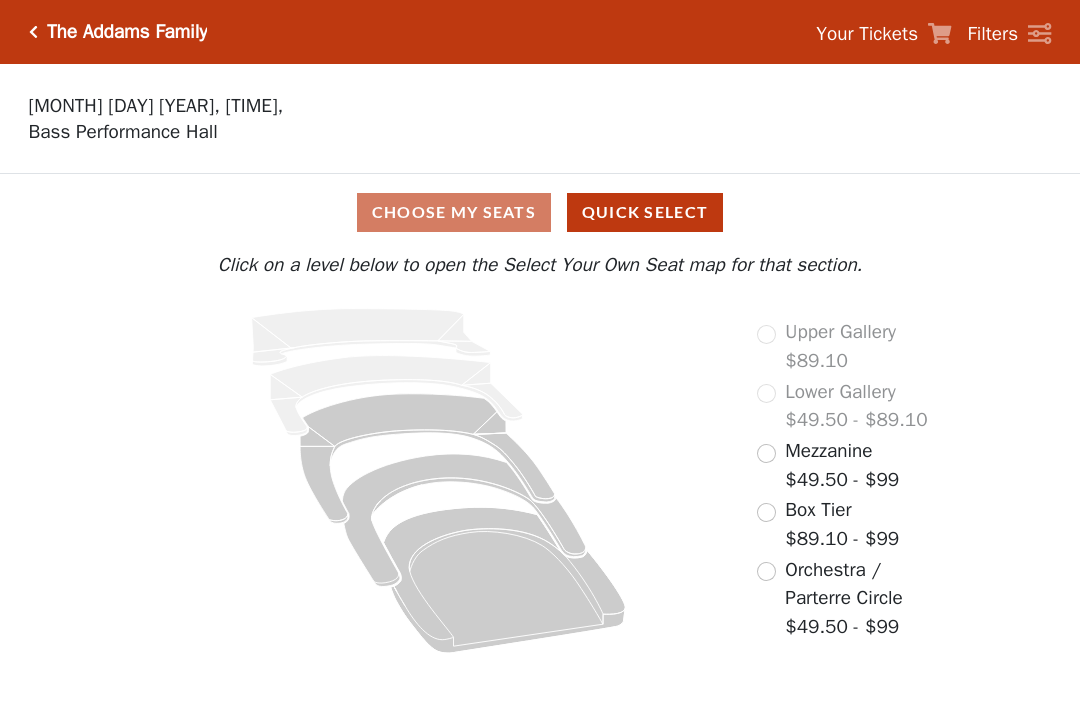 scroll, scrollTop: 0, scrollLeft: 0, axis: both 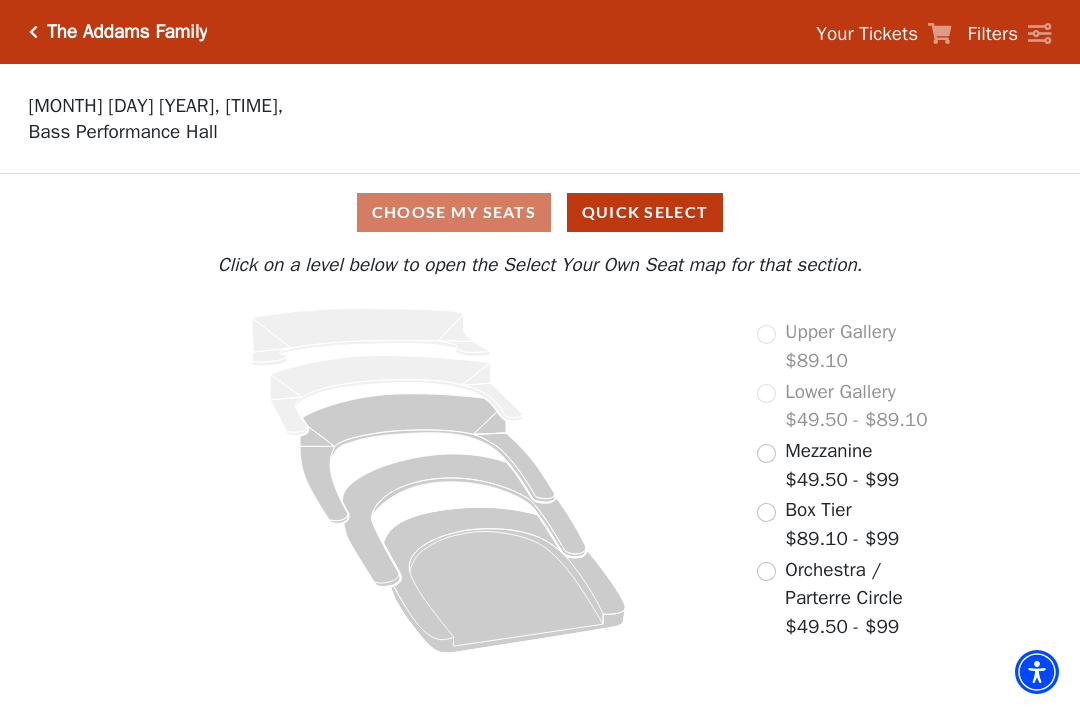 click on "Box Tier $89.10 - $99" at bounding box center (842, 524) 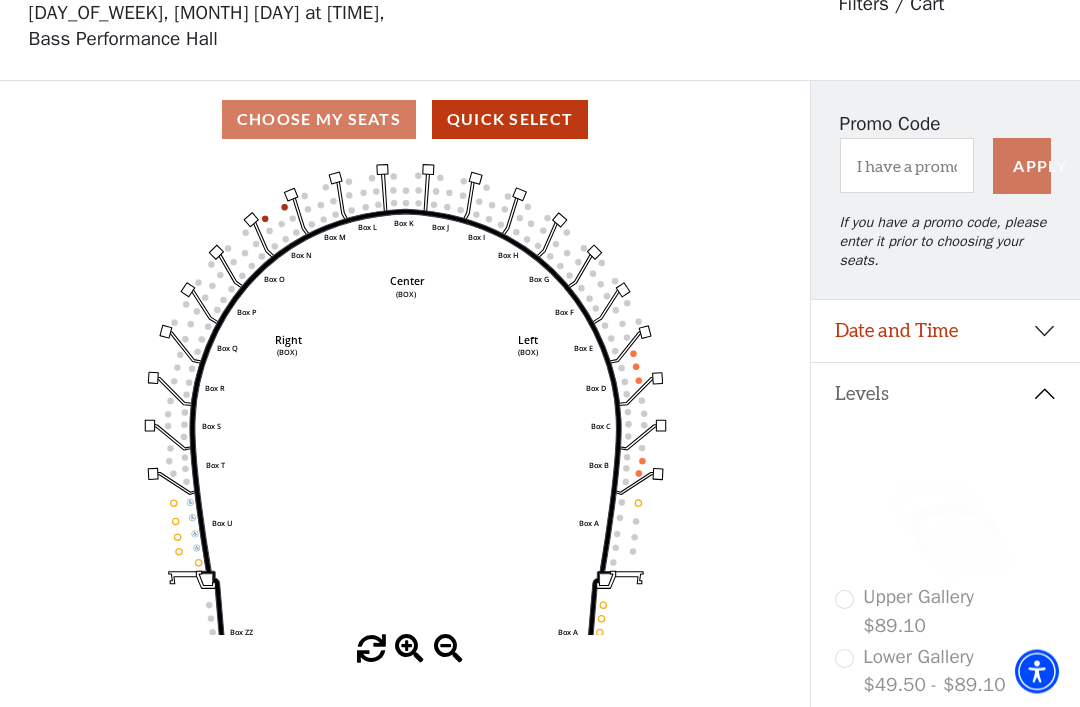 scroll, scrollTop: 93, scrollLeft: 0, axis: vertical 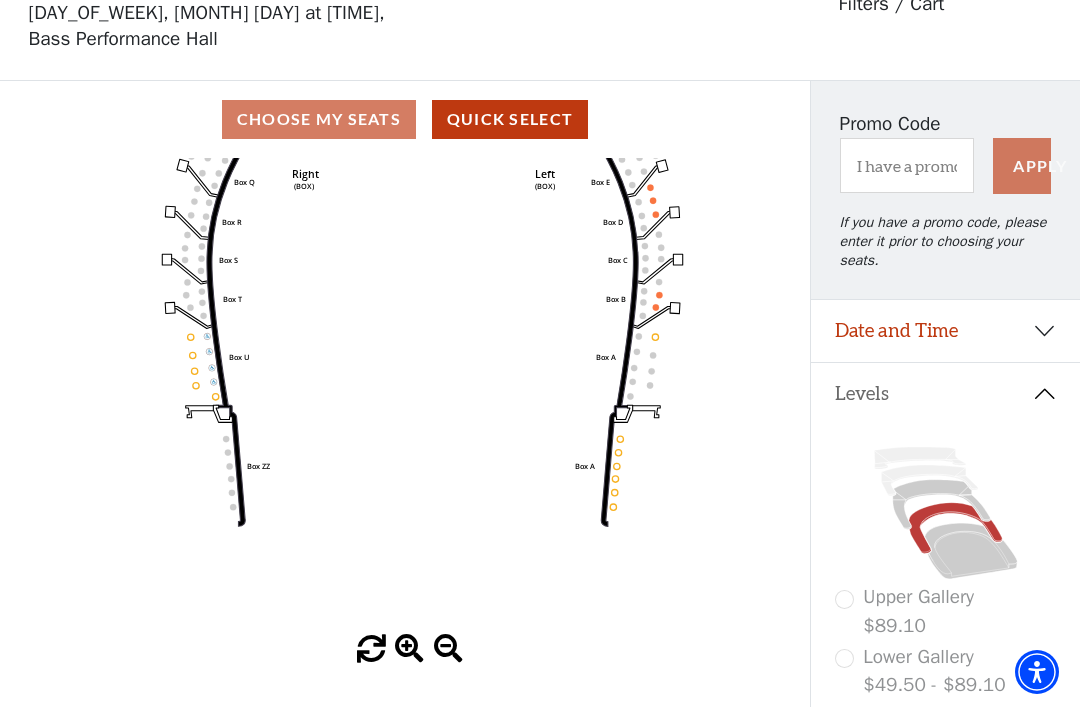 click on "Left   (BOX)   Right   (BOX)   Center   (BOX)   Box ZZ   Box U   Box T   Box S   Box R   Box Q   Box P   Box O   Box N   Box M   Box L   Box A   Box A   Box B   Box C   Box D   Box E   Box F   Box G   Box H   Box I   Box J   Box K" 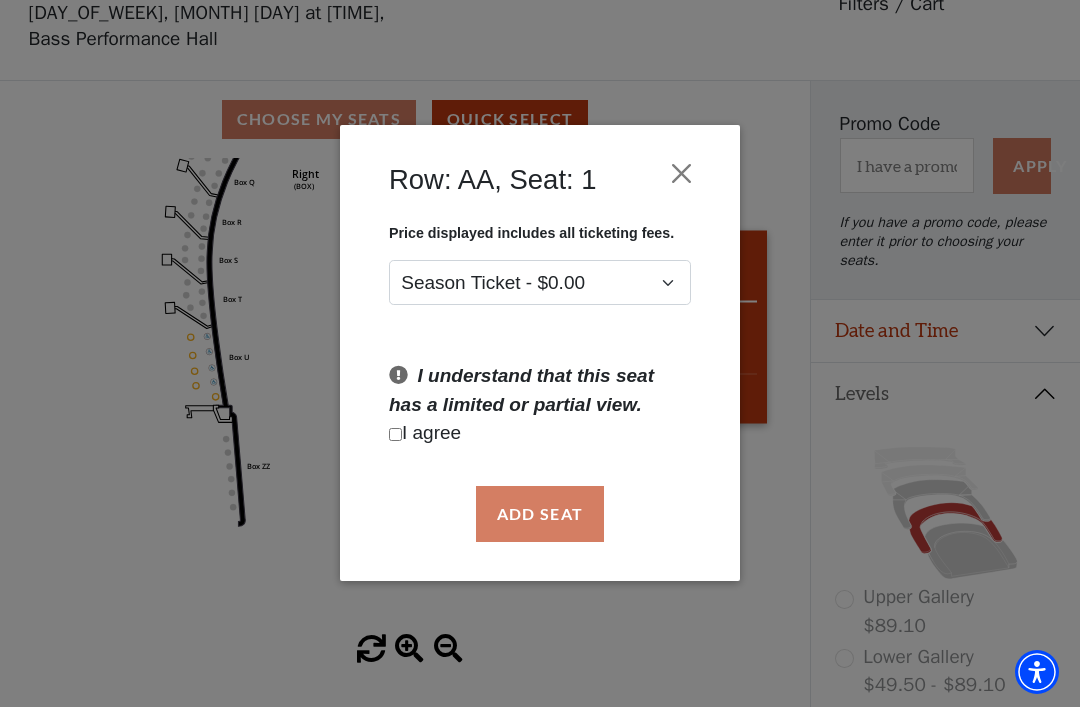 click at bounding box center (395, 434) 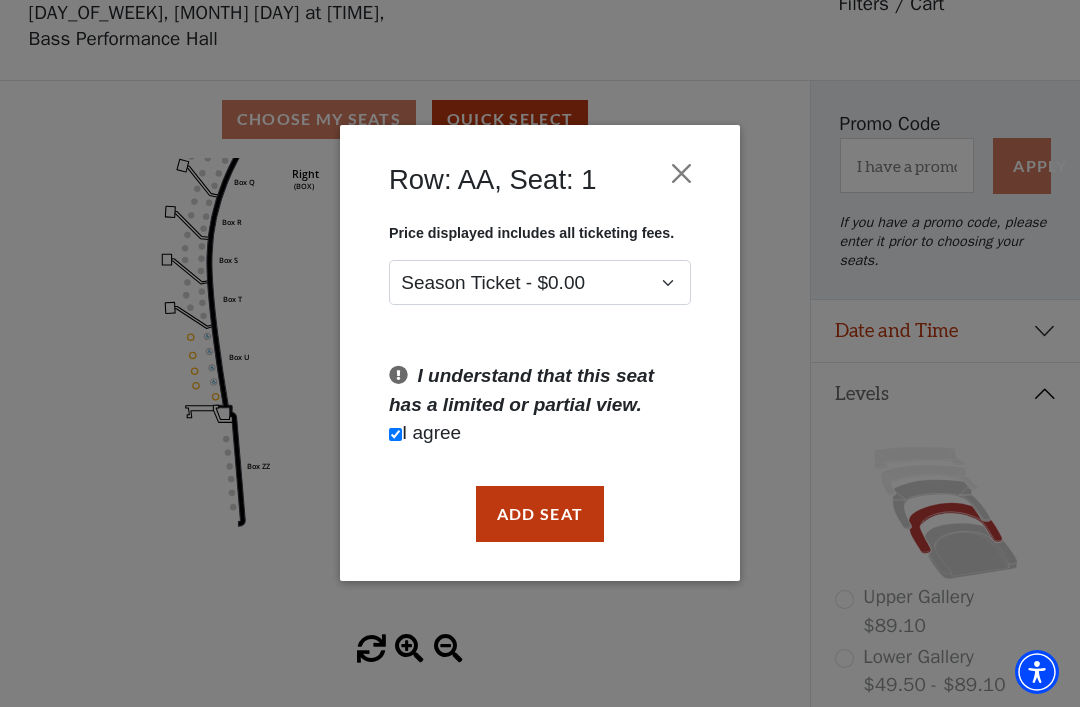 click on "Add Seat" at bounding box center (540, 514) 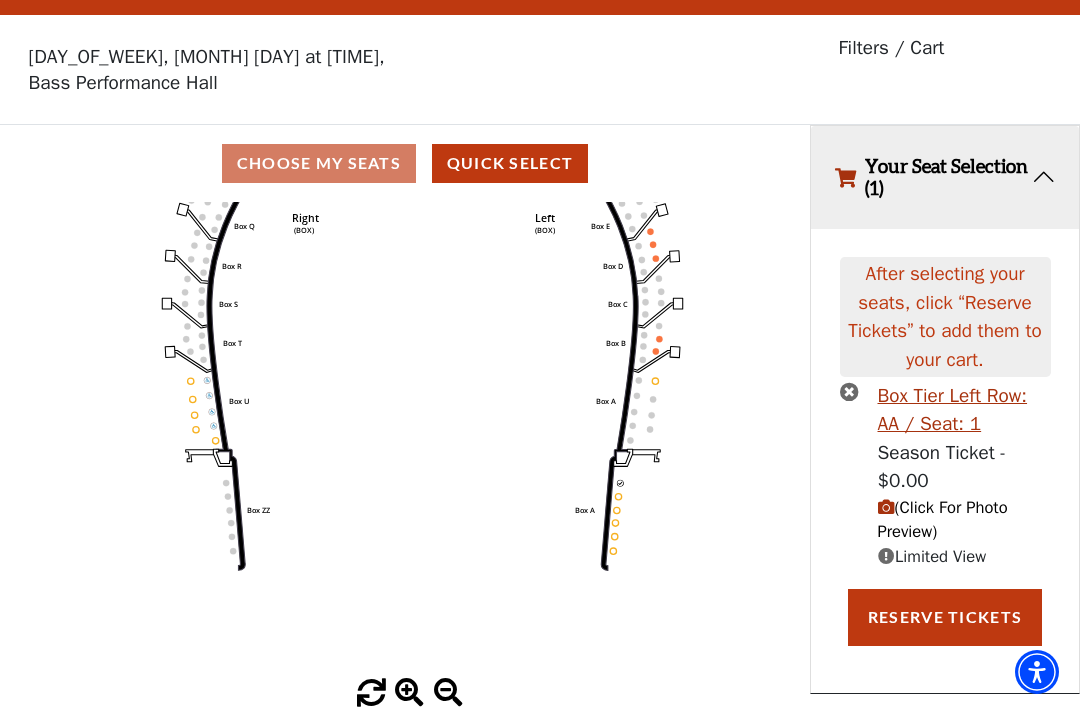 click on "Left   (BOX)   Right   (BOX)   Center   (BOX)   Box ZZ   Box U   Box T   Box S   Box R   Box Q   Box P   Box O   Box N   Box M   Box L   Box A   Box A   Box B   Box C   Box D   Box E   Box F   Box G   Box H   Box I   Box J   Box K" 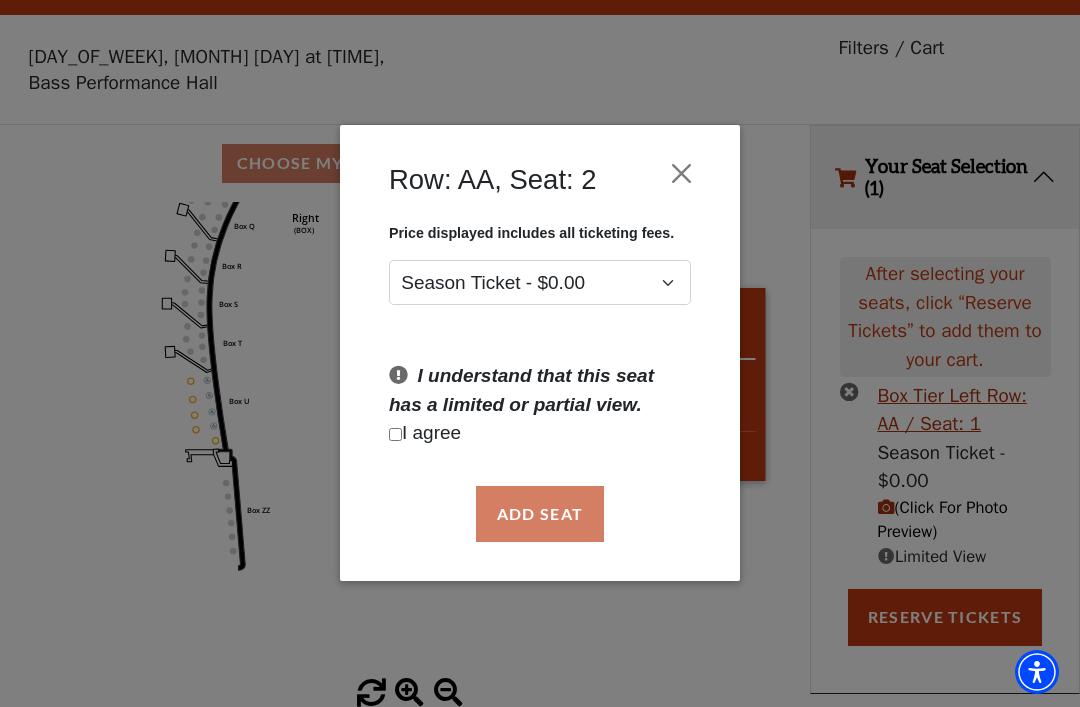 click at bounding box center [395, 434] 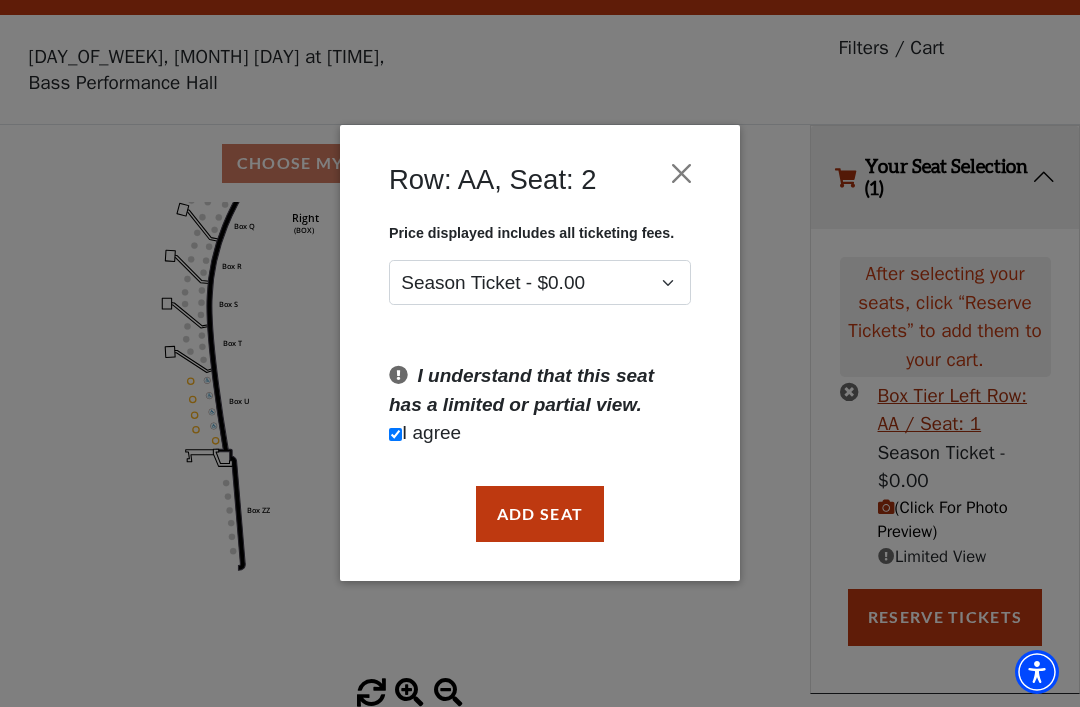 click on "Add Seat" at bounding box center [540, 514] 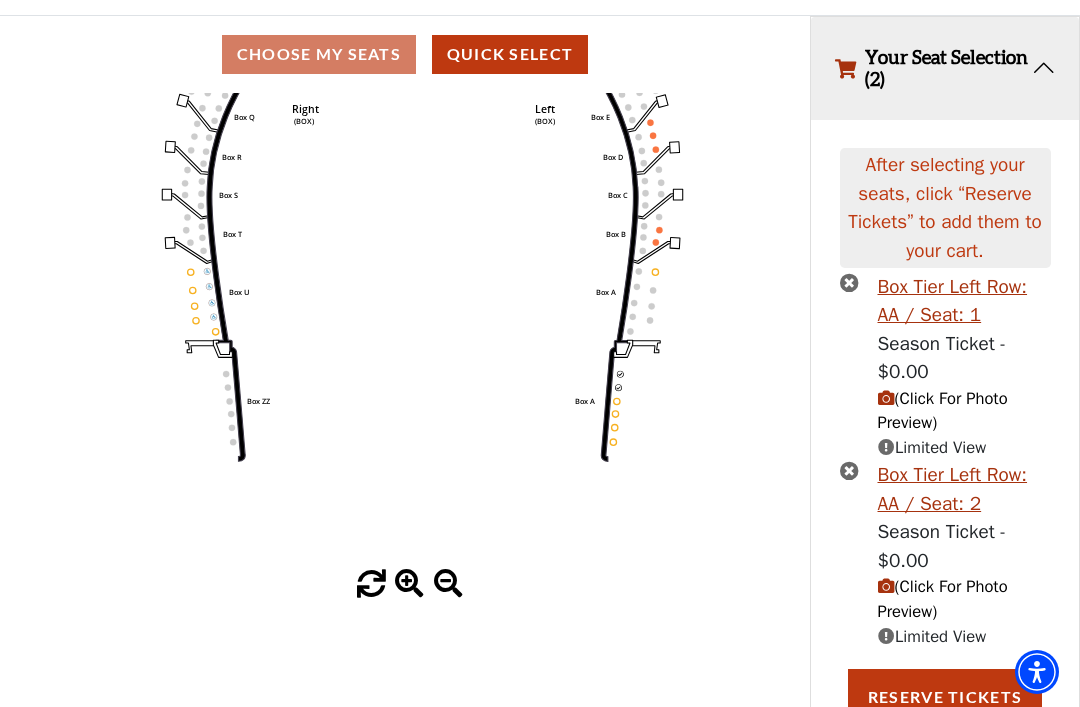 scroll, scrollTop: 159, scrollLeft: 0, axis: vertical 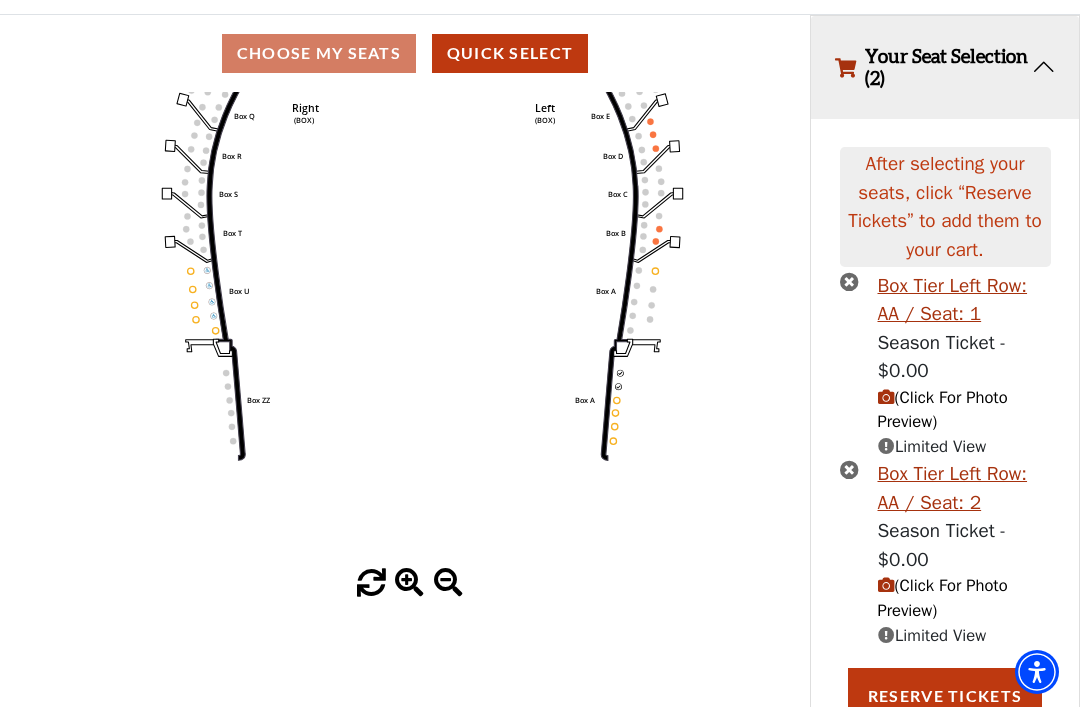 click on "Reserve Tickets" at bounding box center [945, 696] 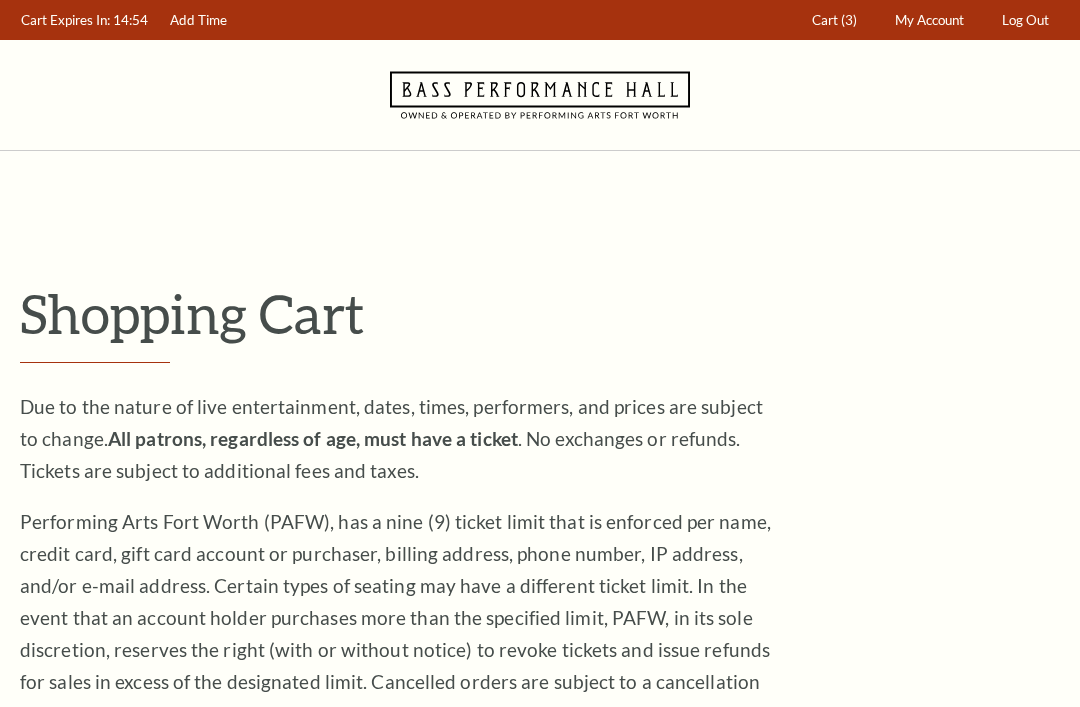 scroll, scrollTop: 0, scrollLeft: 0, axis: both 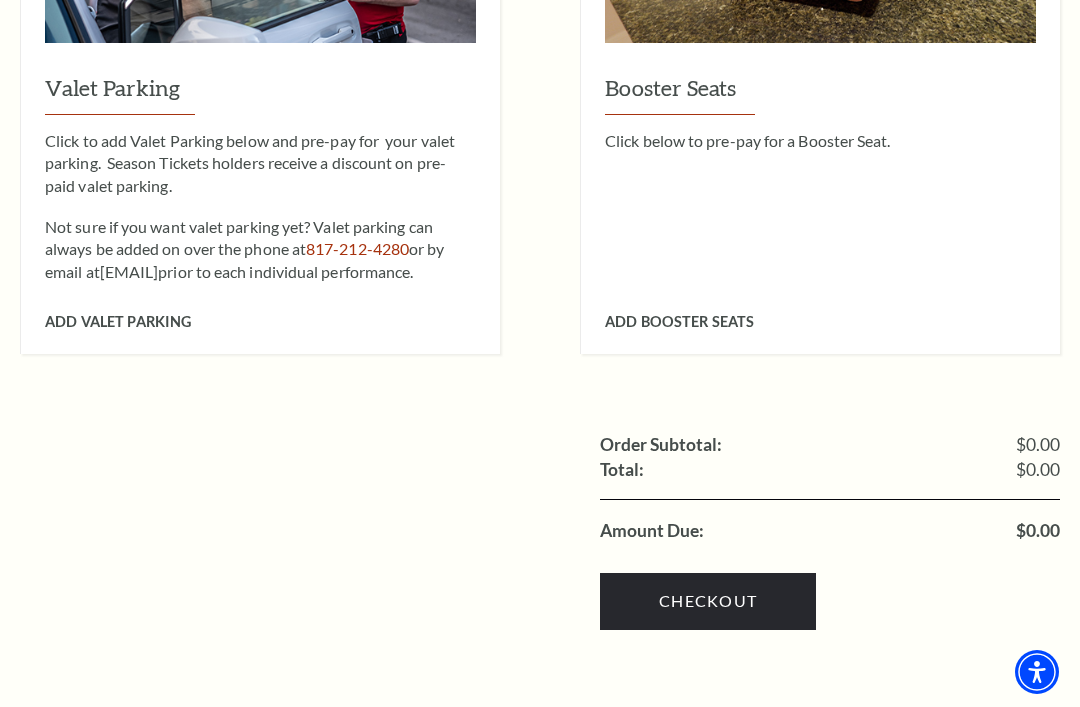 click on "Checkout" at bounding box center (708, 601) 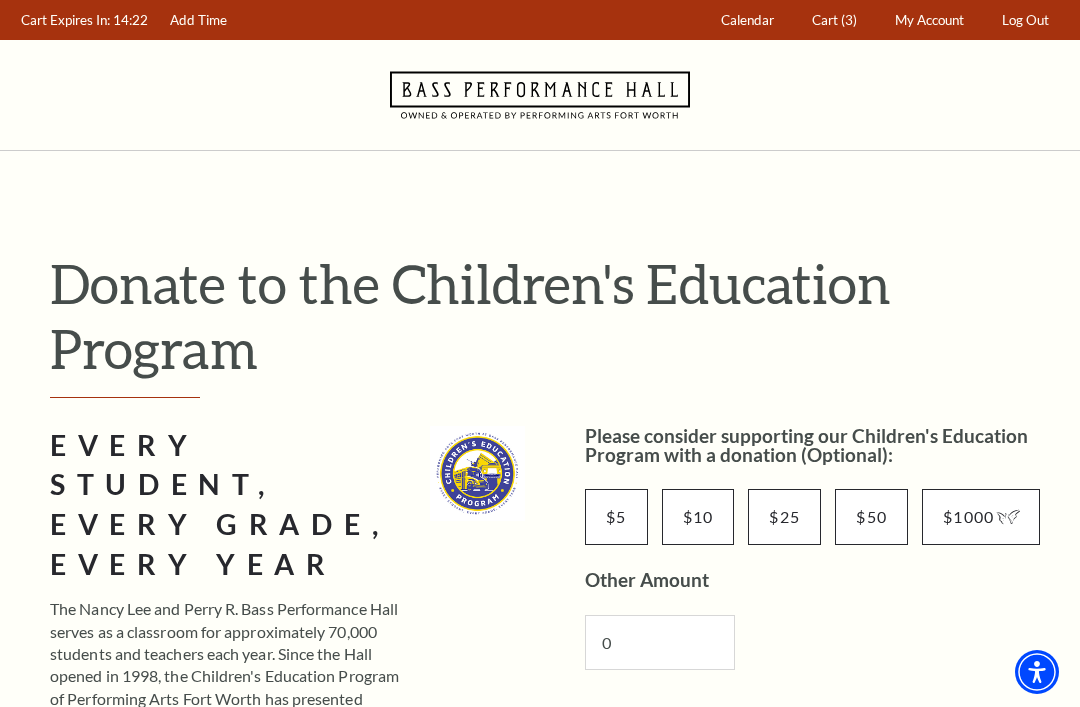 scroll, scrollTop: 0, scrollLeft: 0, axis: both 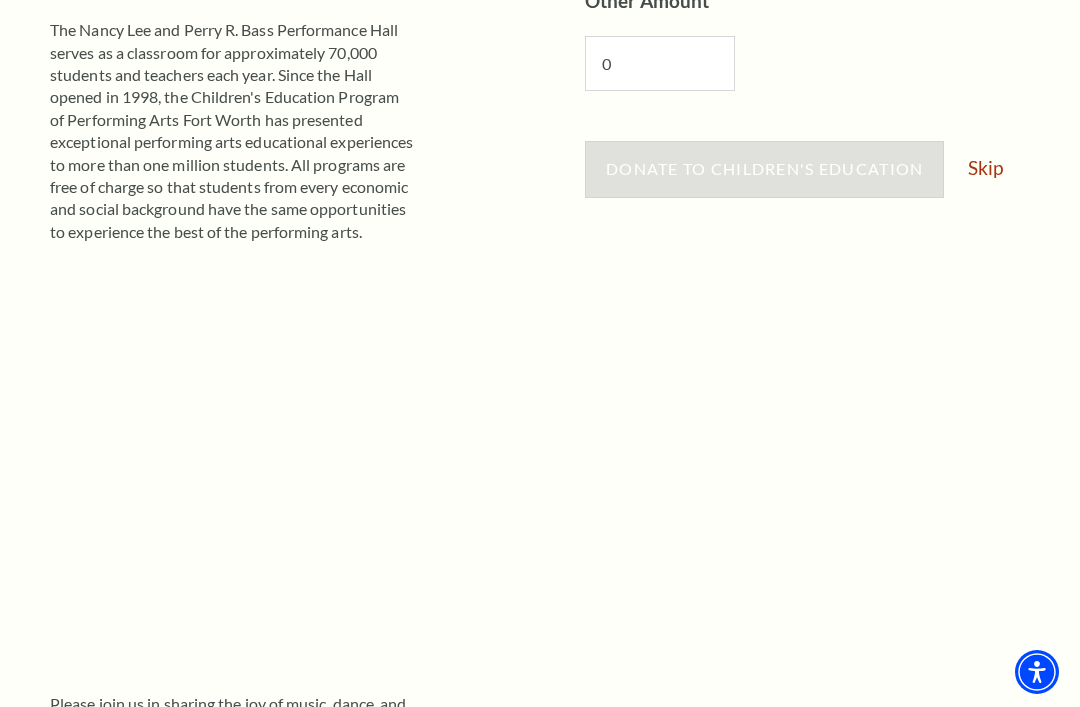 click on "Skip" at bounding box center [985, 167] 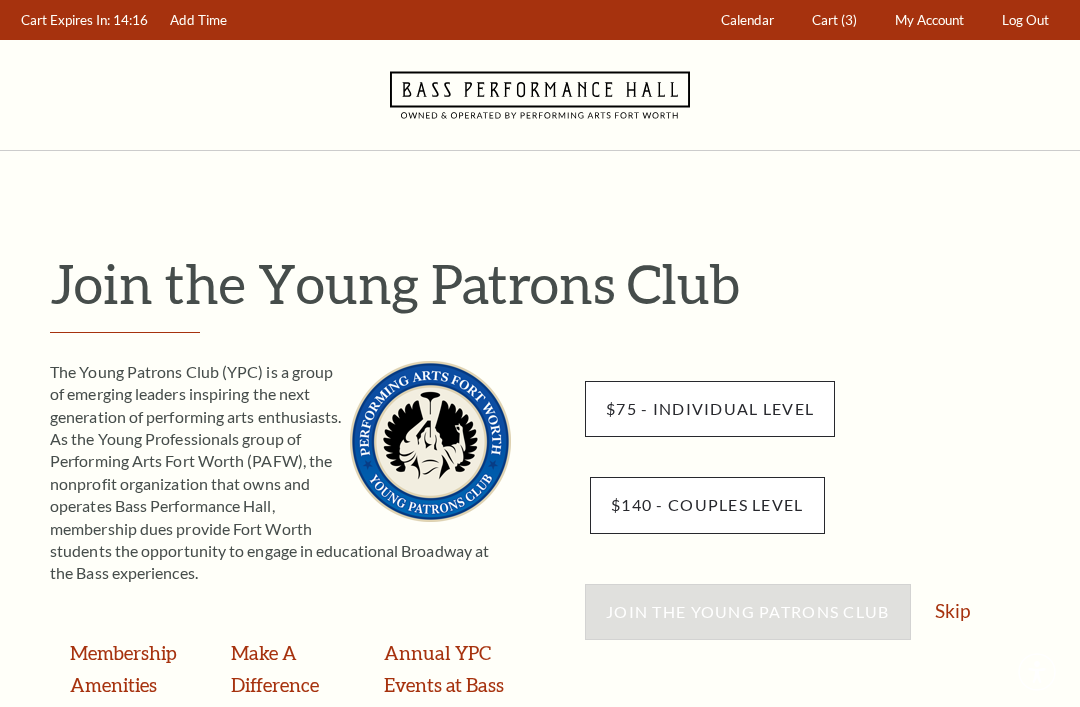 scroll, scrollTop: 0, scrollLeft: 0, axis: both 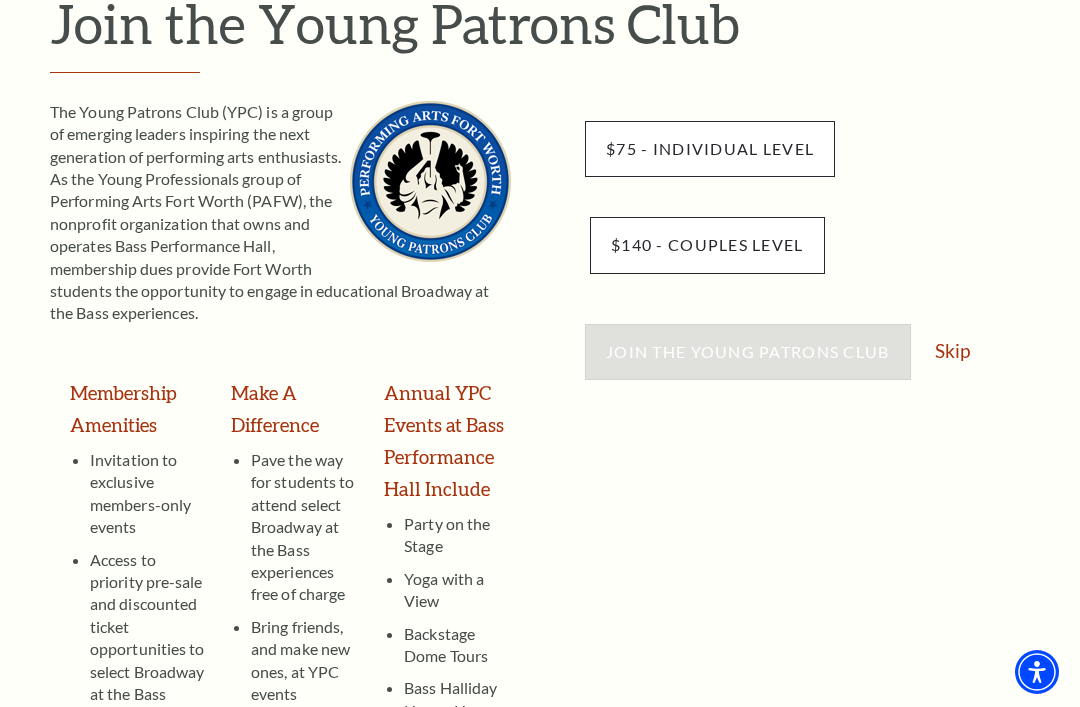 click on "Skip" at bounding box center (952, 350) 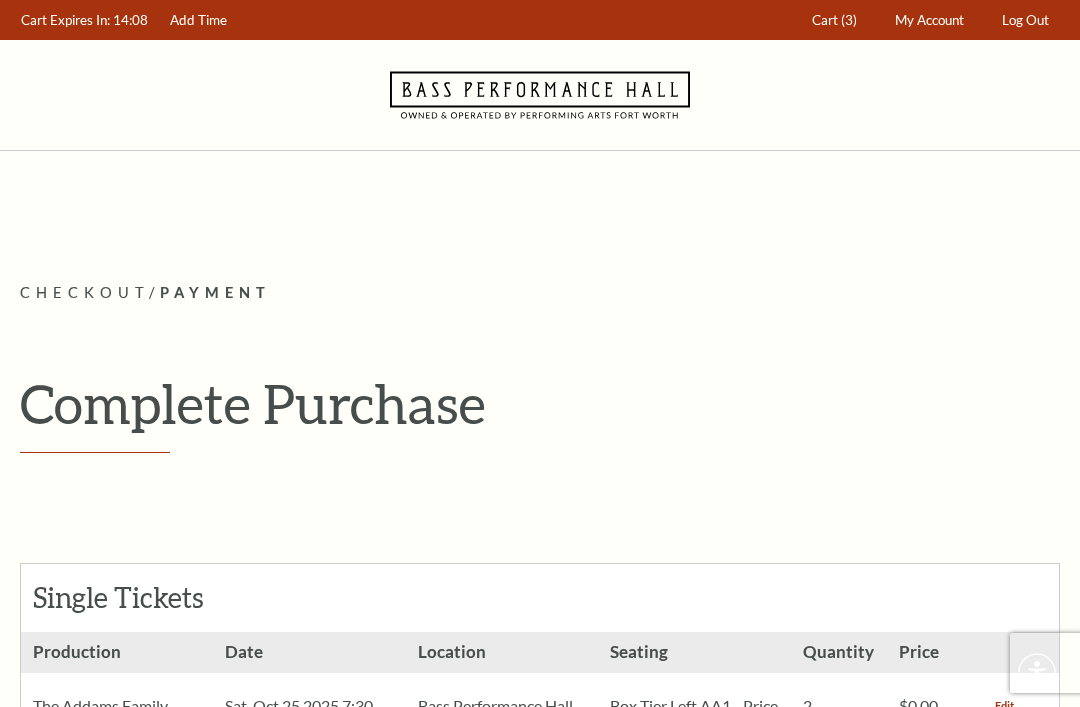 scroll, scrollTop: 0, scrollLeft: 0, axis: both 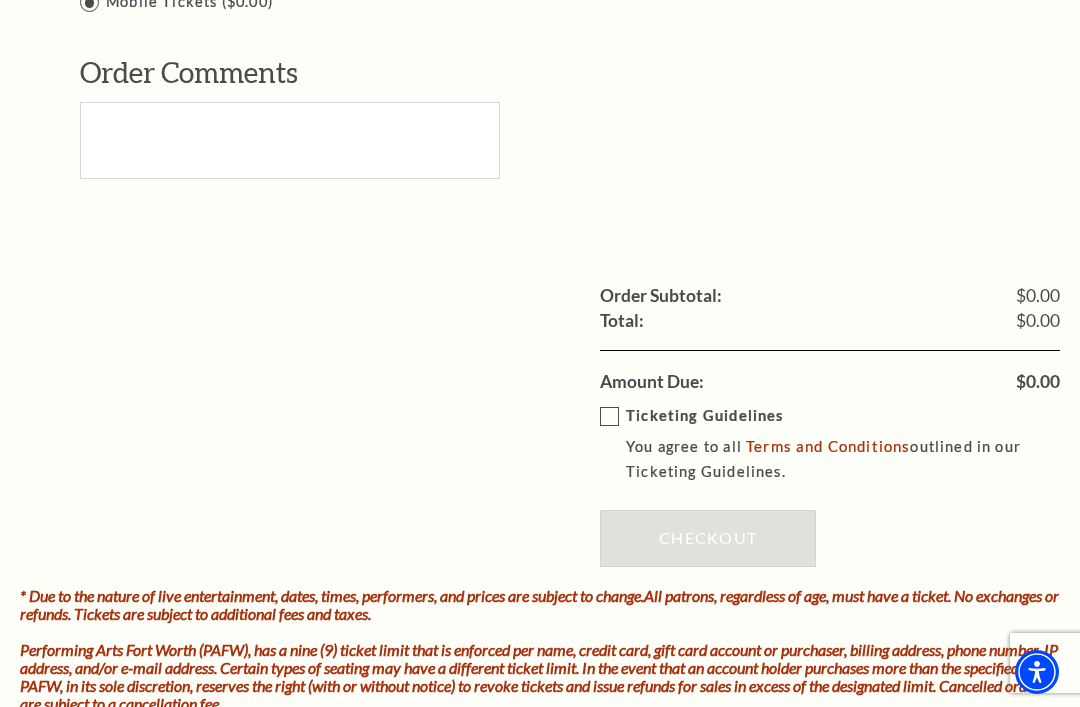 click on "Ticketing Guidelines
You agree to all   Terms and Conditions  outlined in our Ticketing Guidelines." at bounding box center [844, 444] 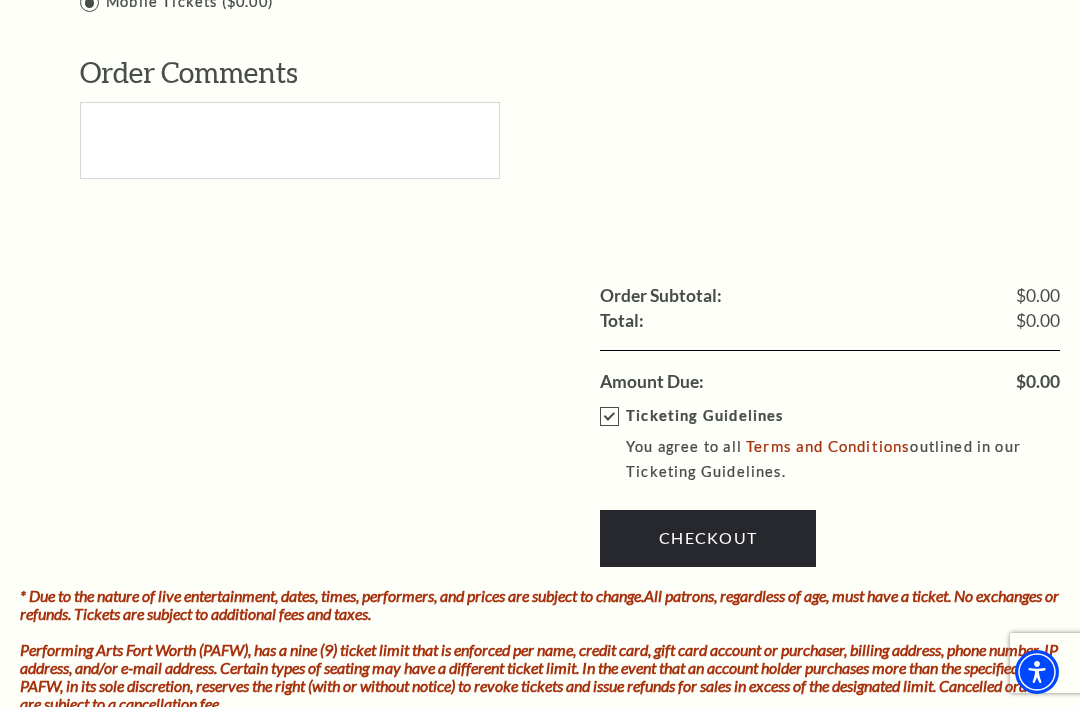 click on "Checkout" at bounding box center (708, 538) 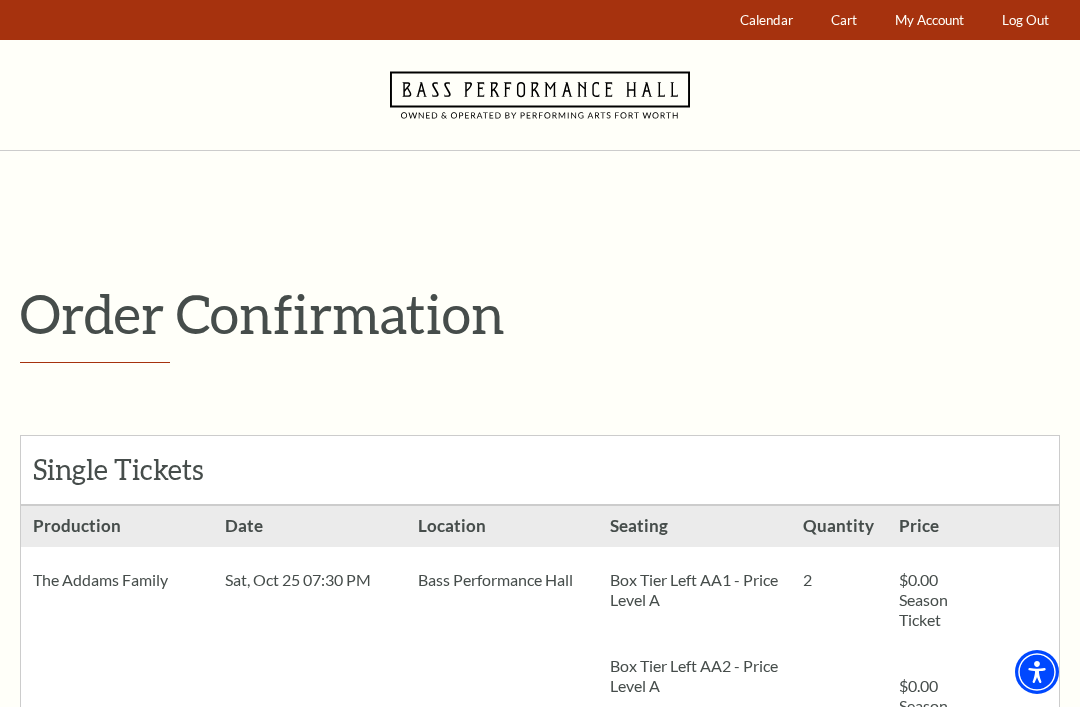 scroll, scrollTop: 0, scrollLeft: 0, axis: both 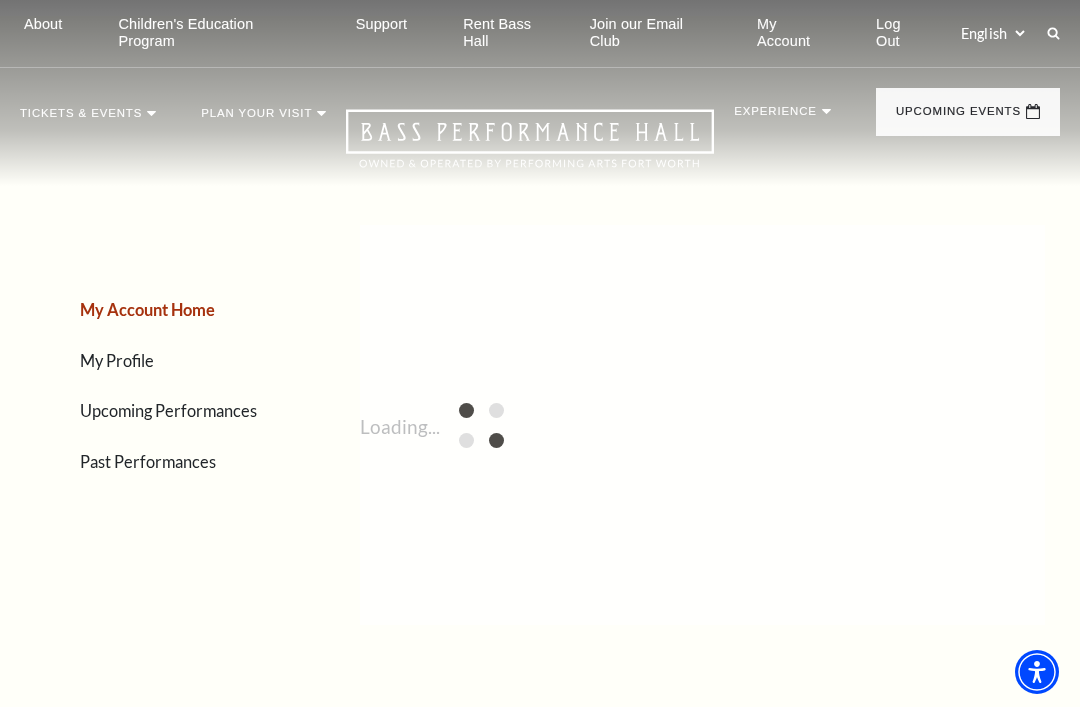 click on "Upcoming Performances" at bounding box center [168, 410] 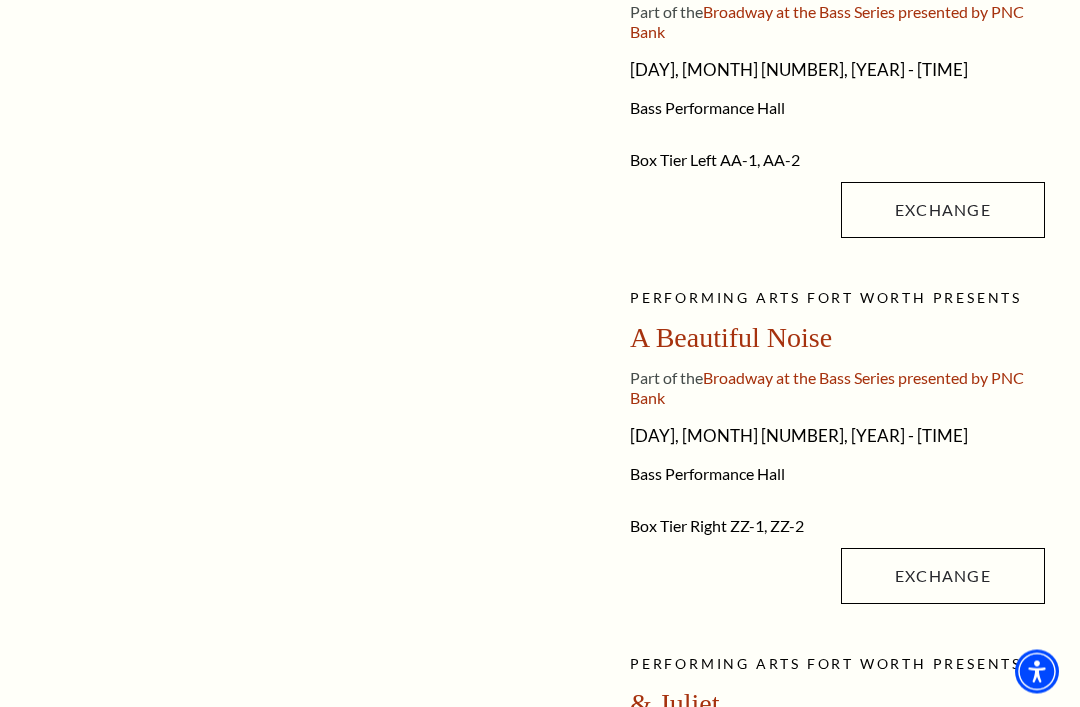scroll, scrollTop: 1391, scrollLeft: 0, axis: vertical 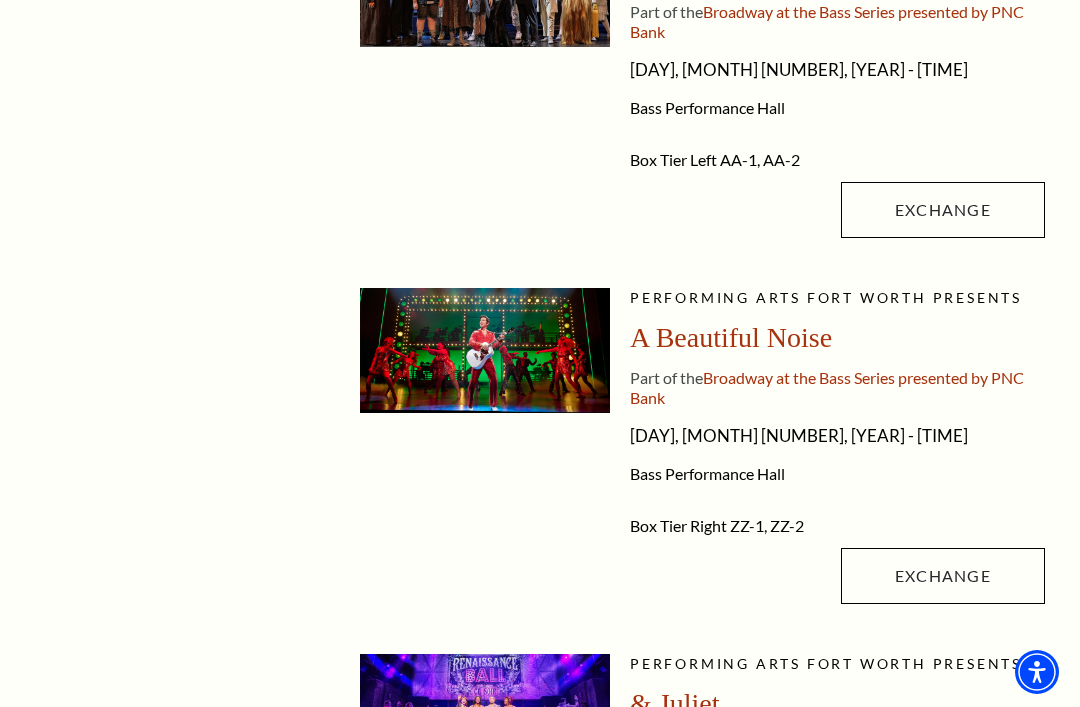 click on "Exchange" at bounding box center (943, 576) 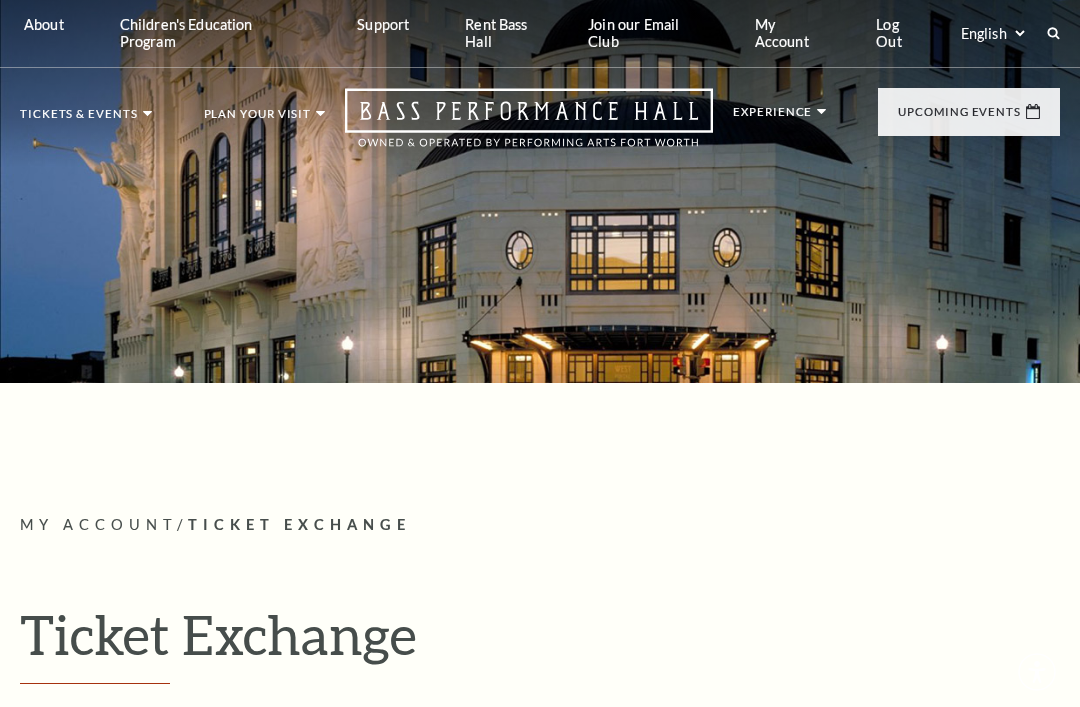 scroll, scrollTop: 0, scrollLeft: 0, axis: both 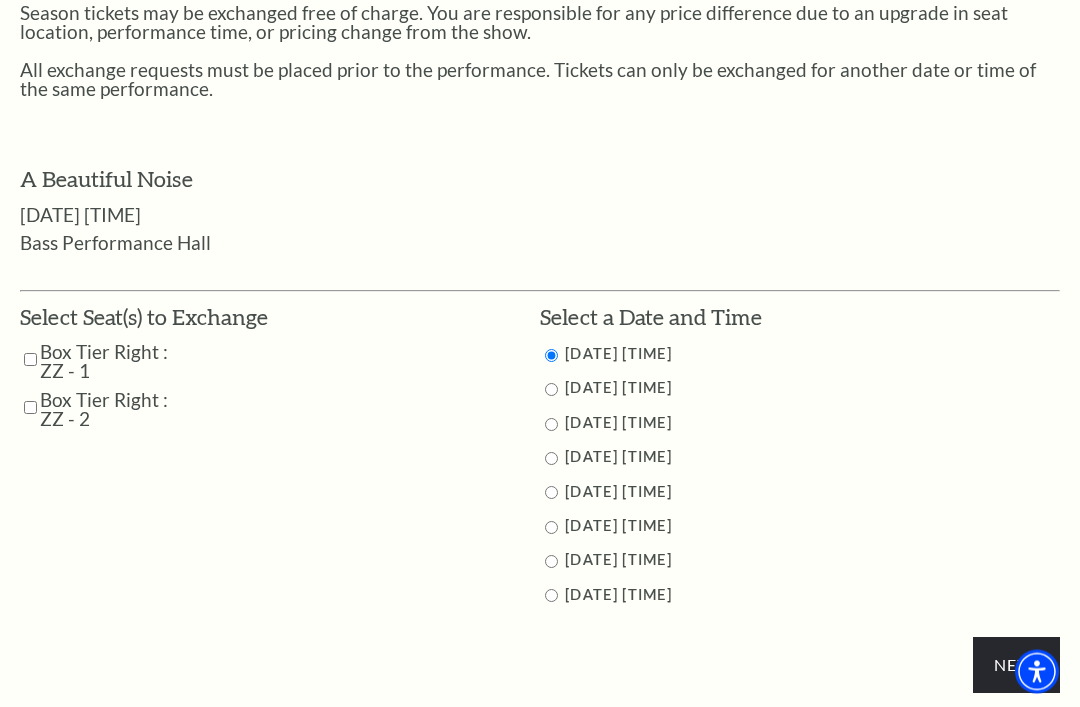 click on "10/31/2025 7:30 PM" at bounding box center [800, 458] 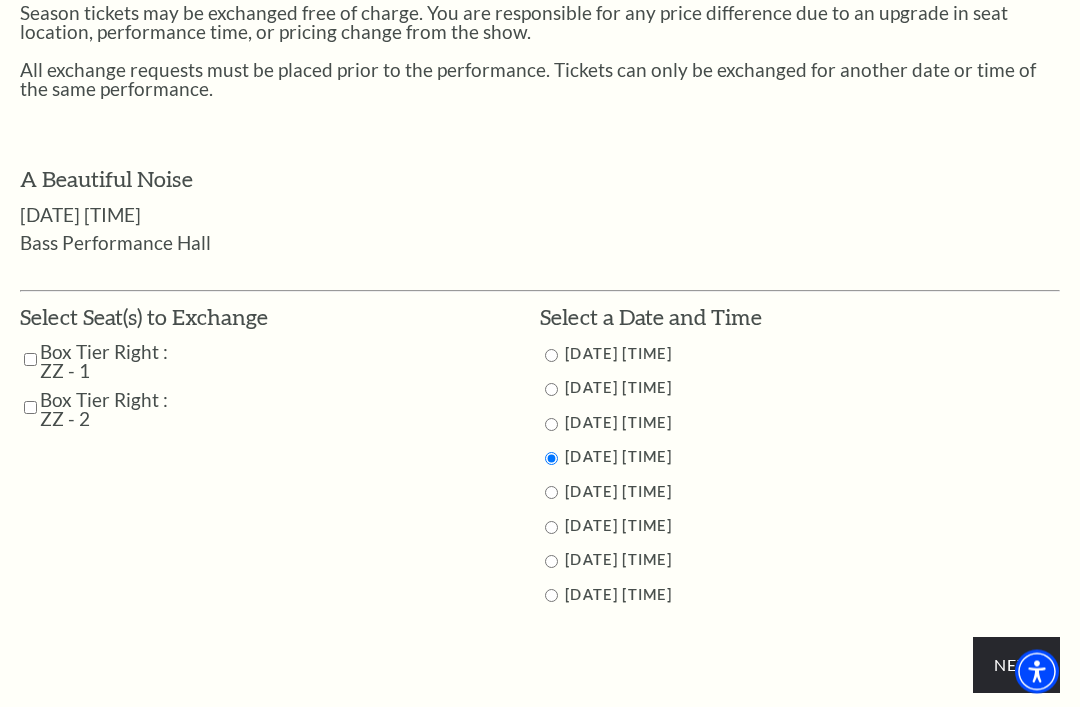 click at bounding box center (30, 360) 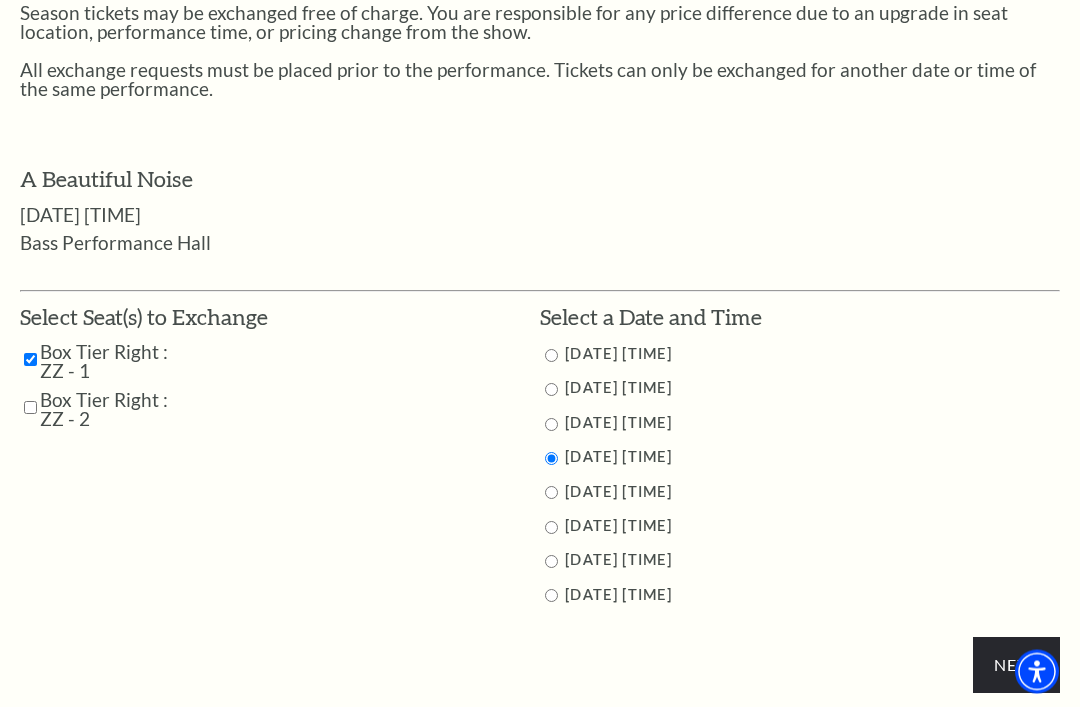 click at bounding box center (30, 408) 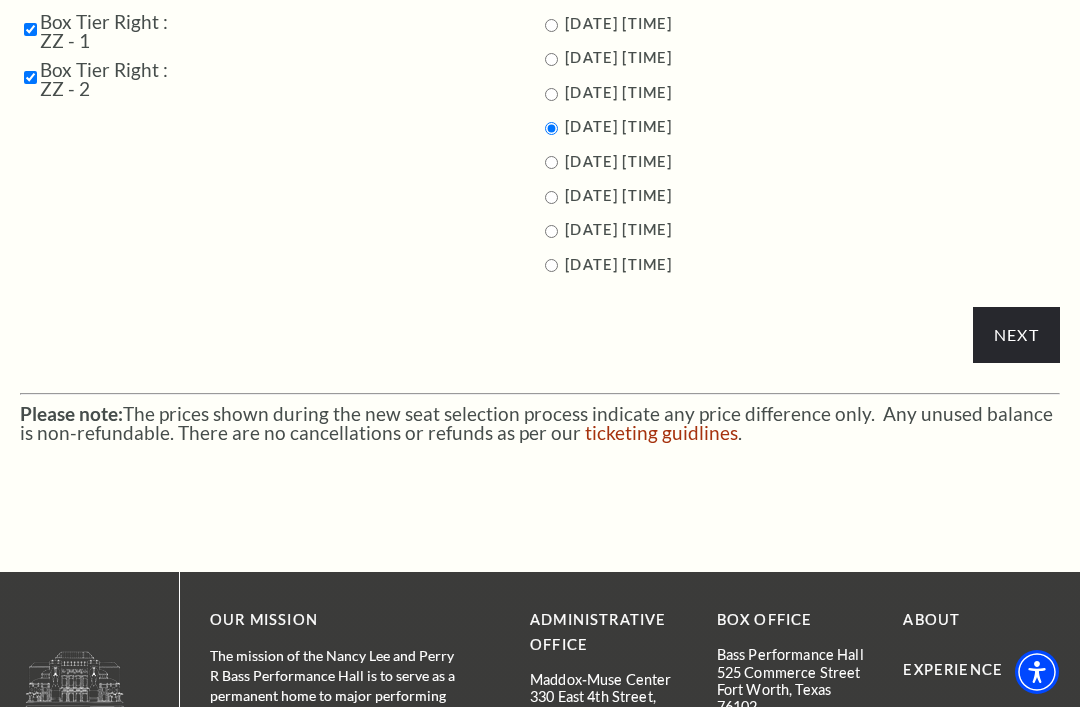 scroll, scrollTop: 1073, scrollLeft: 0, axis: vertical 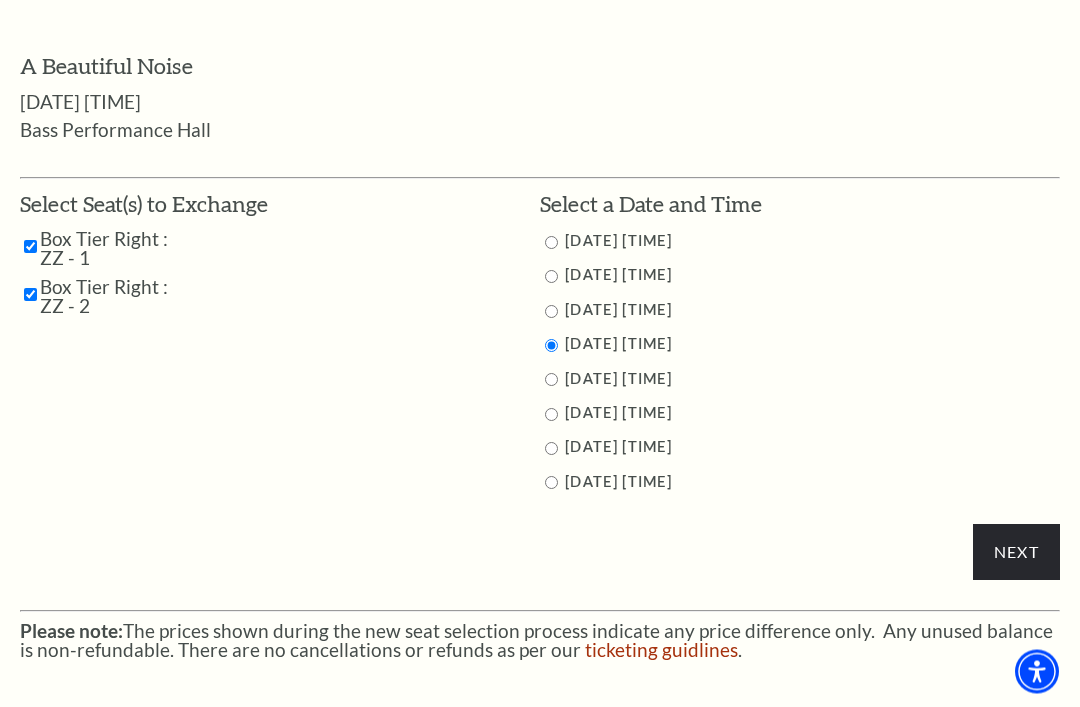 click on "Next" at bounding box center [1016, 553] 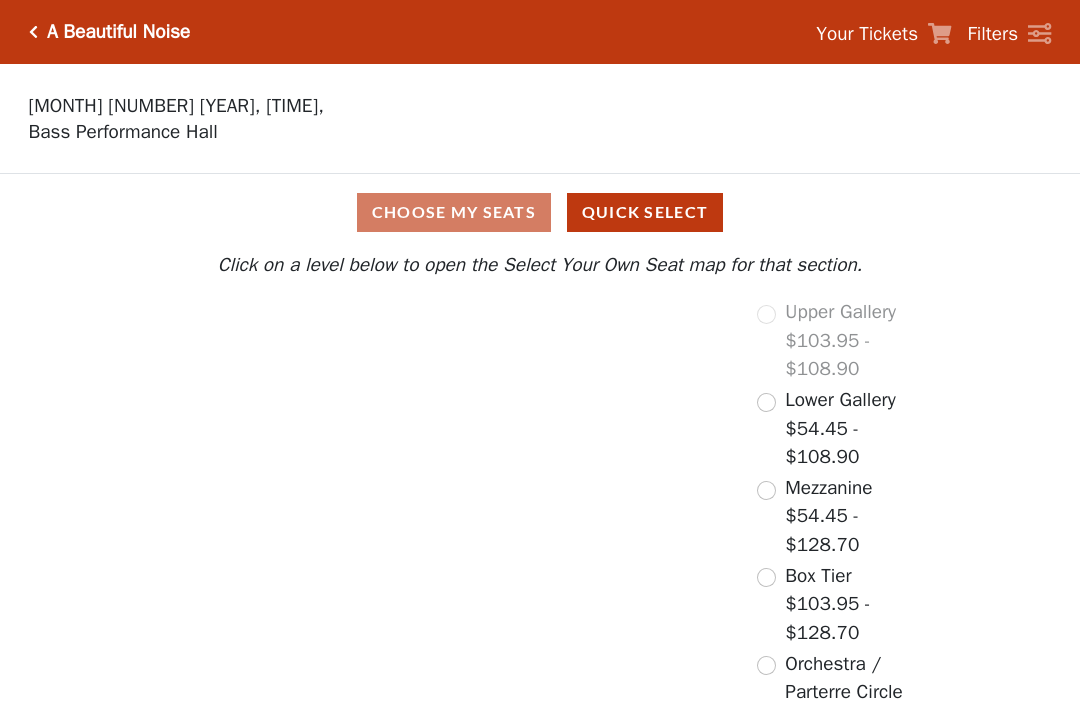 scroll, scrollTop: 0, scrollLeft: 0, axis: both 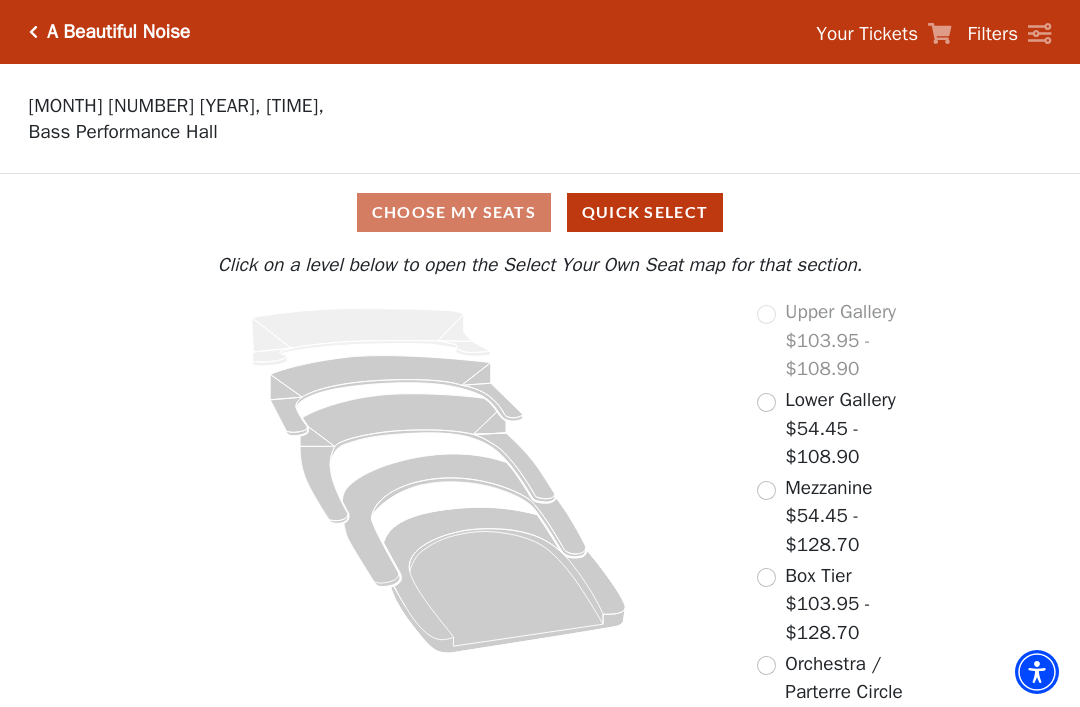 click at bounding box center (766, 577) 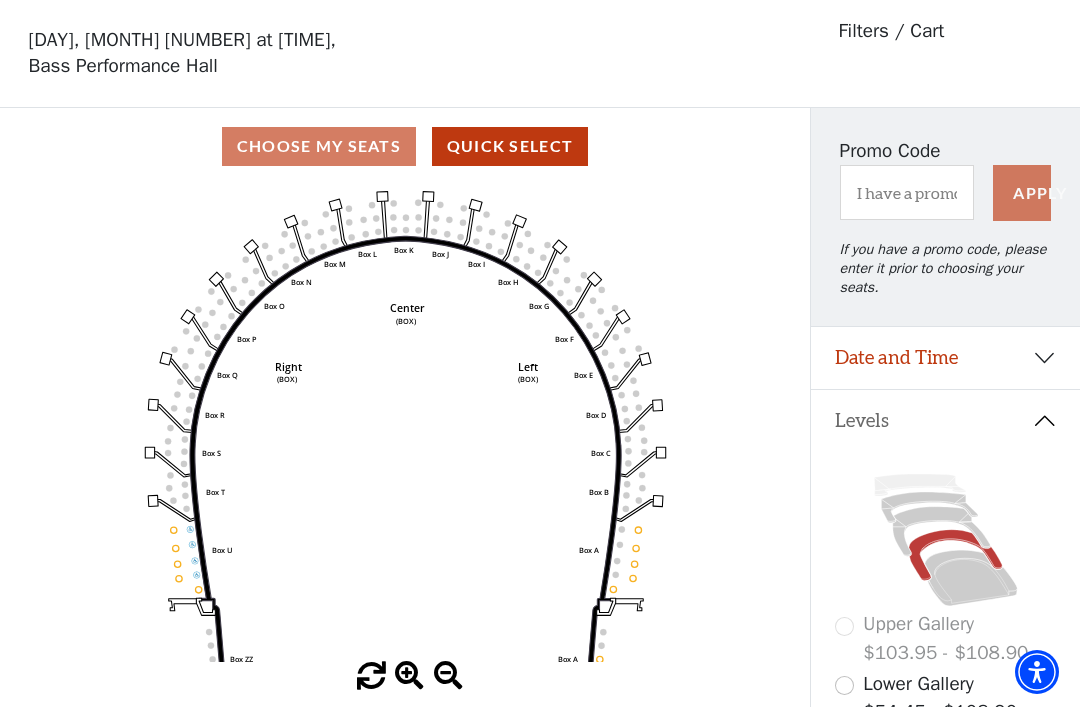 scroll, scrollTop: 93, scrollLeft: 0, axis: vertical 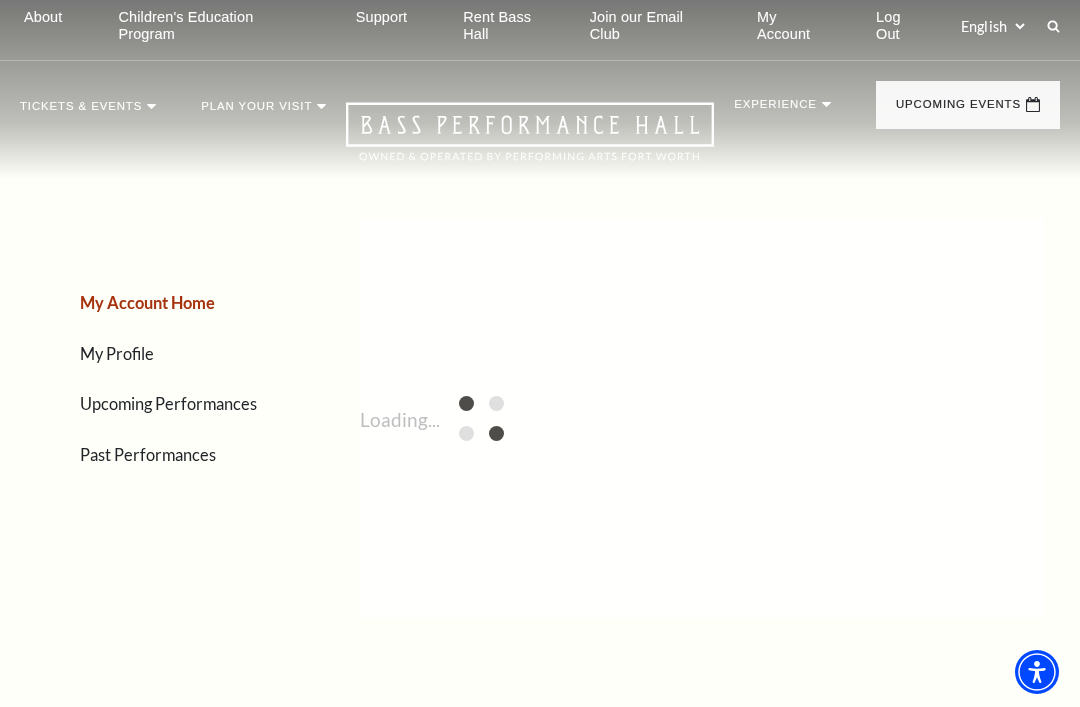 click on "Upcoming Performances" at bounding box center [168, 403] 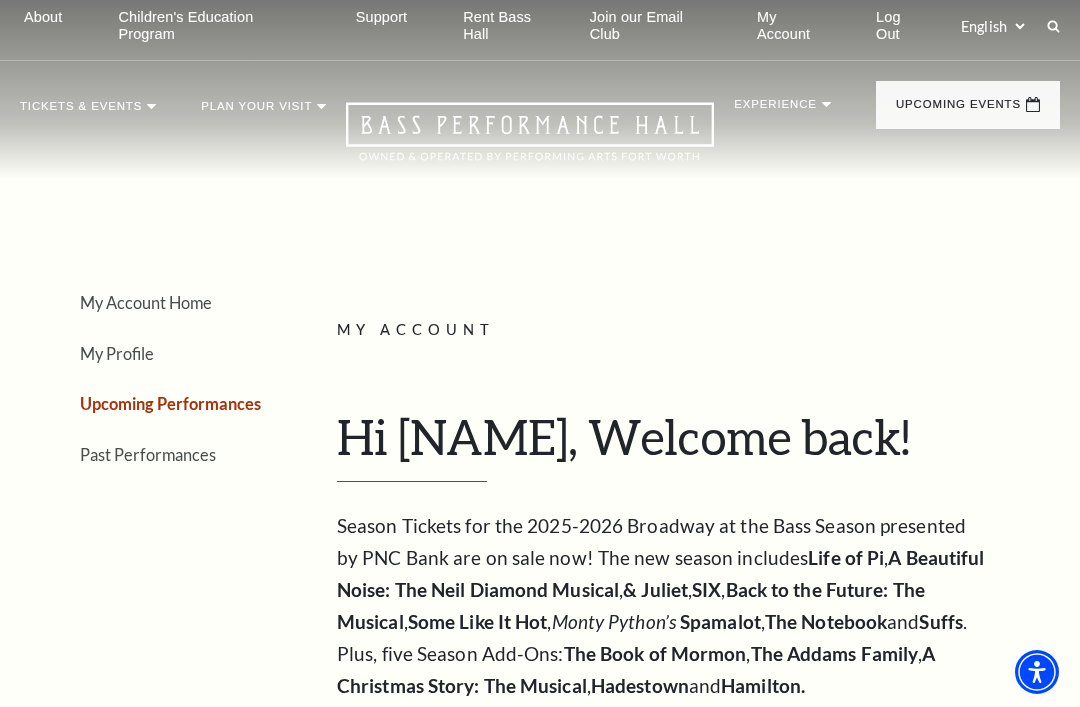 click on "Upcoming Performances" at bounding box center (170, 403) 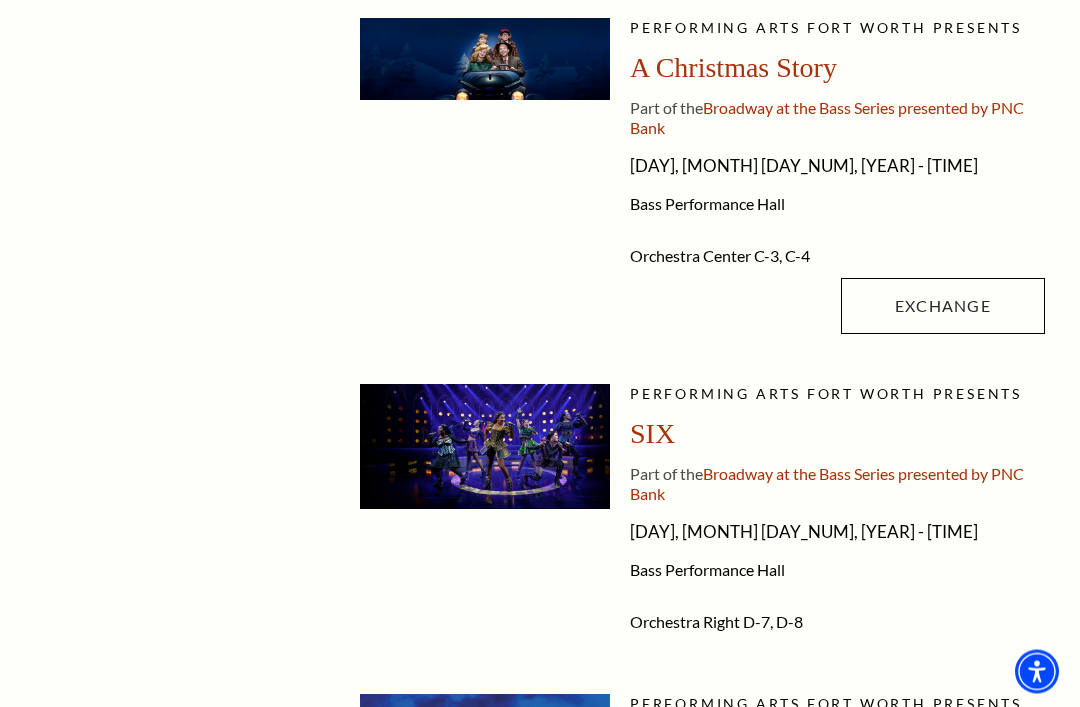 scroll, scrollTop: 2388, scrollLeft: 0, axis: vertical 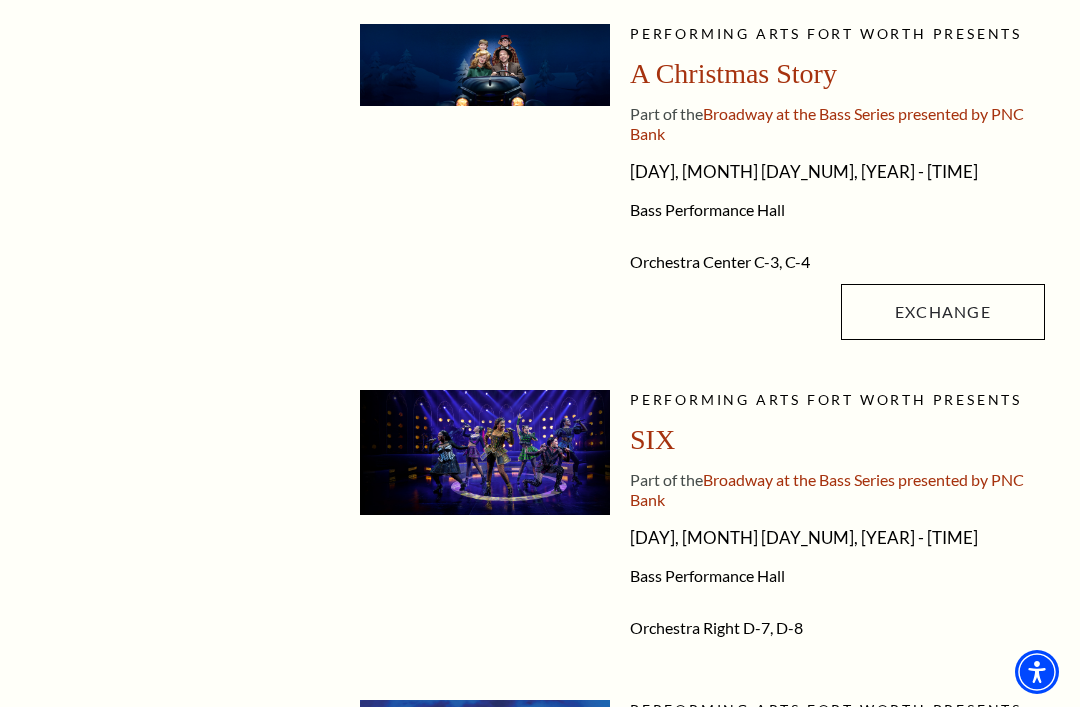 click on "Exchange" at bounding box center [943, 312] 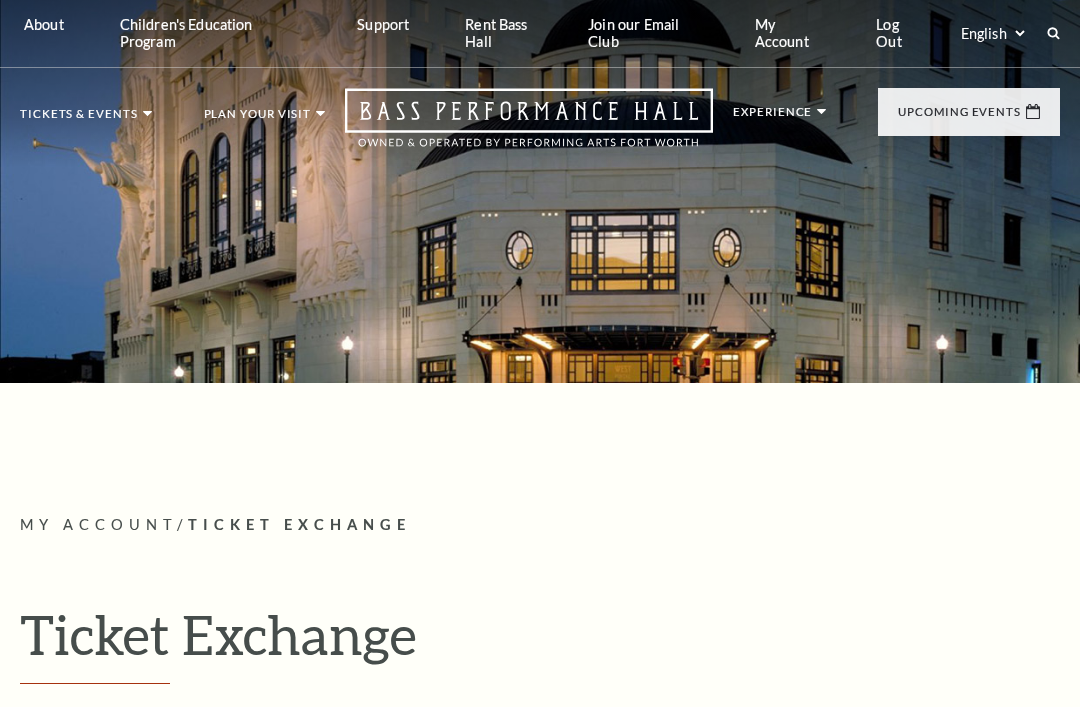 scroll, scrollTop: 0, scrollLeft: 0, axis: both 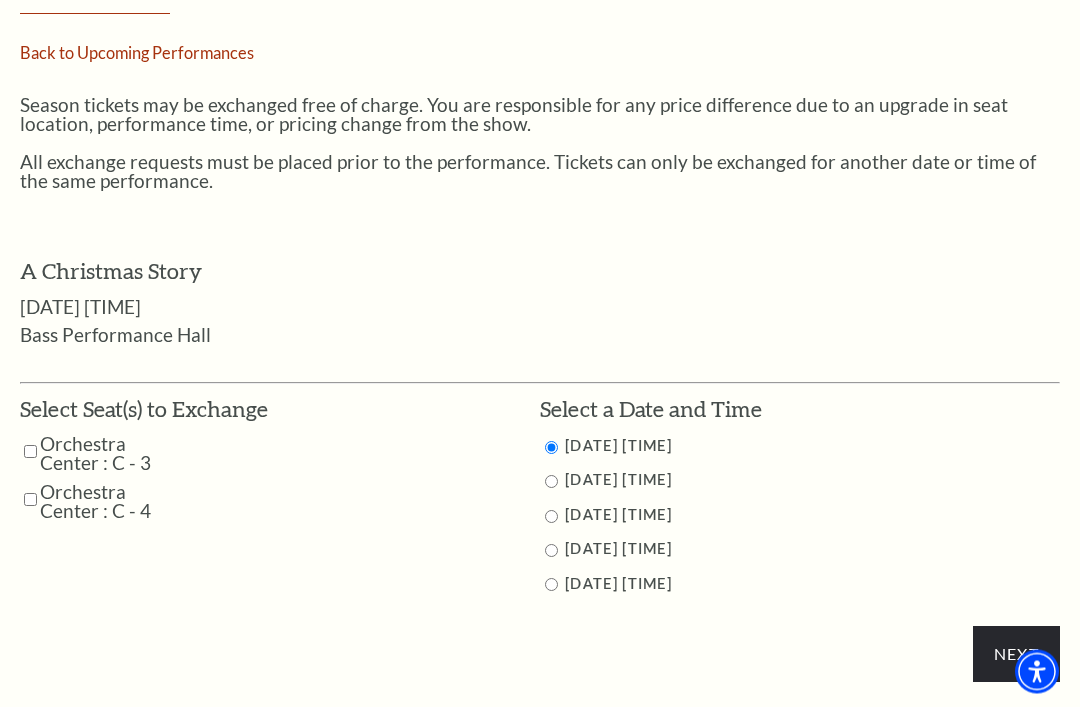 click at bounding box center [551, 585] 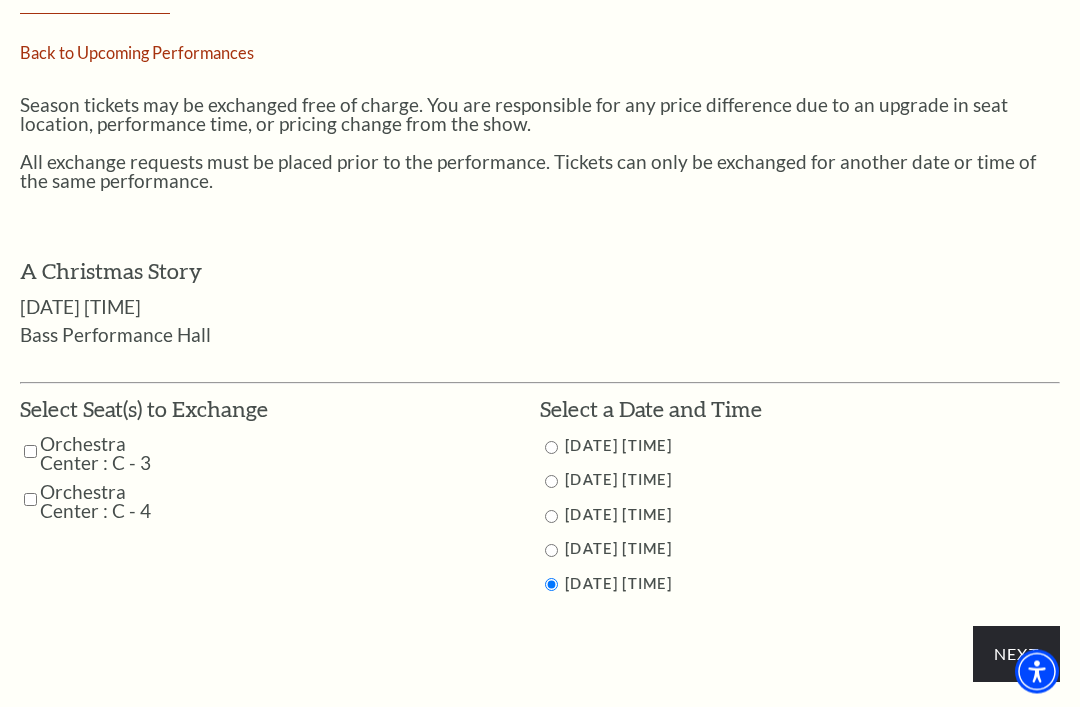 click at bounding box center [30, 452] 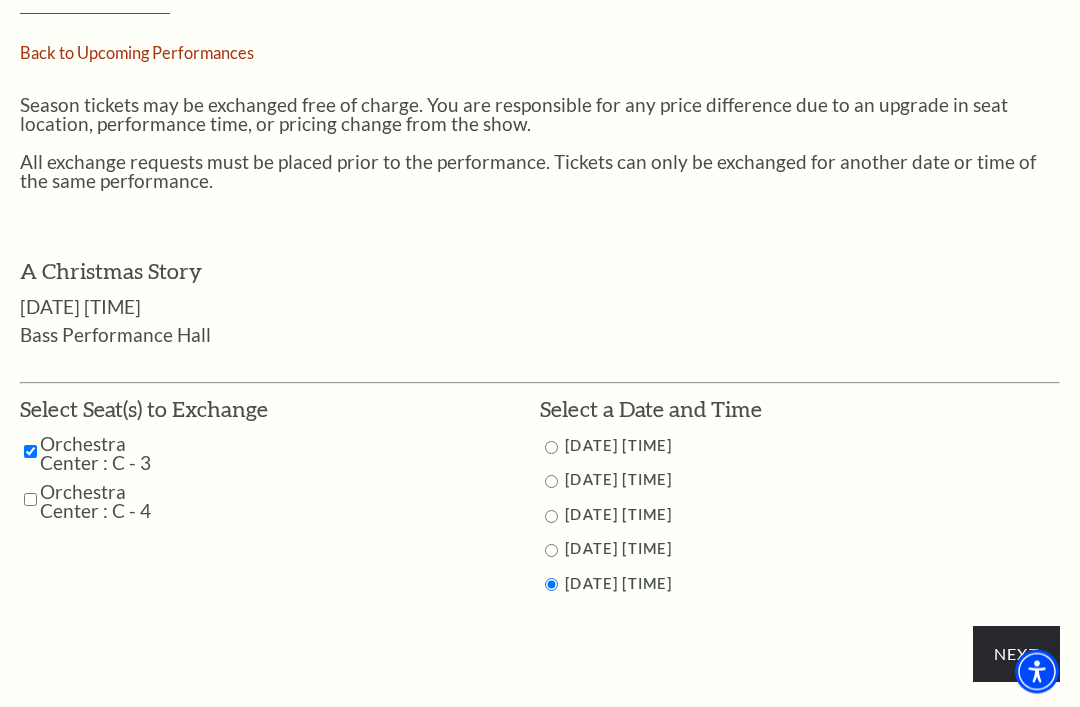 click at bounding box center [30, 500] 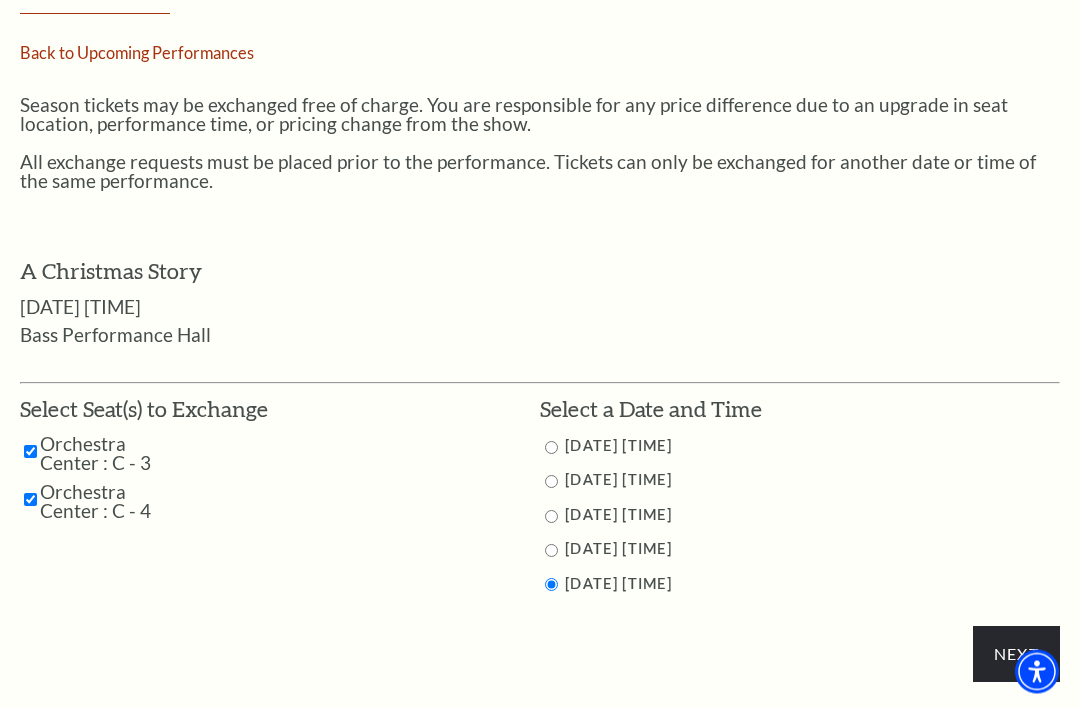 click on "Next" at bounding box center [1016, 655] 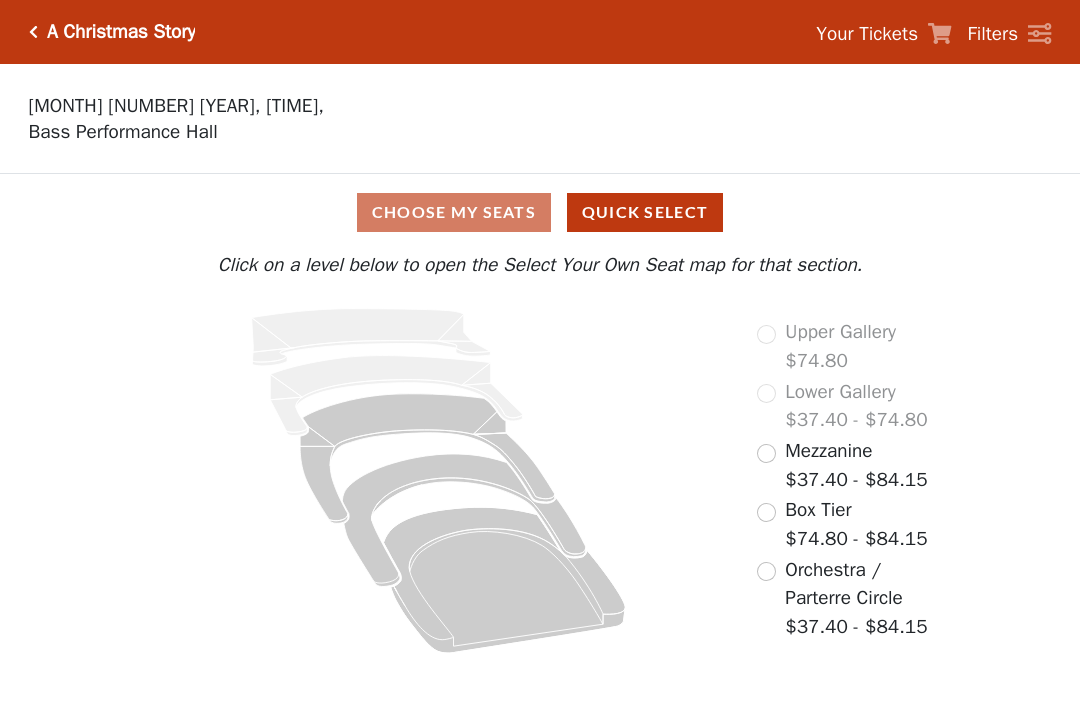 scroll, scrollTop: 0, scrollLeft: 0, axis: both 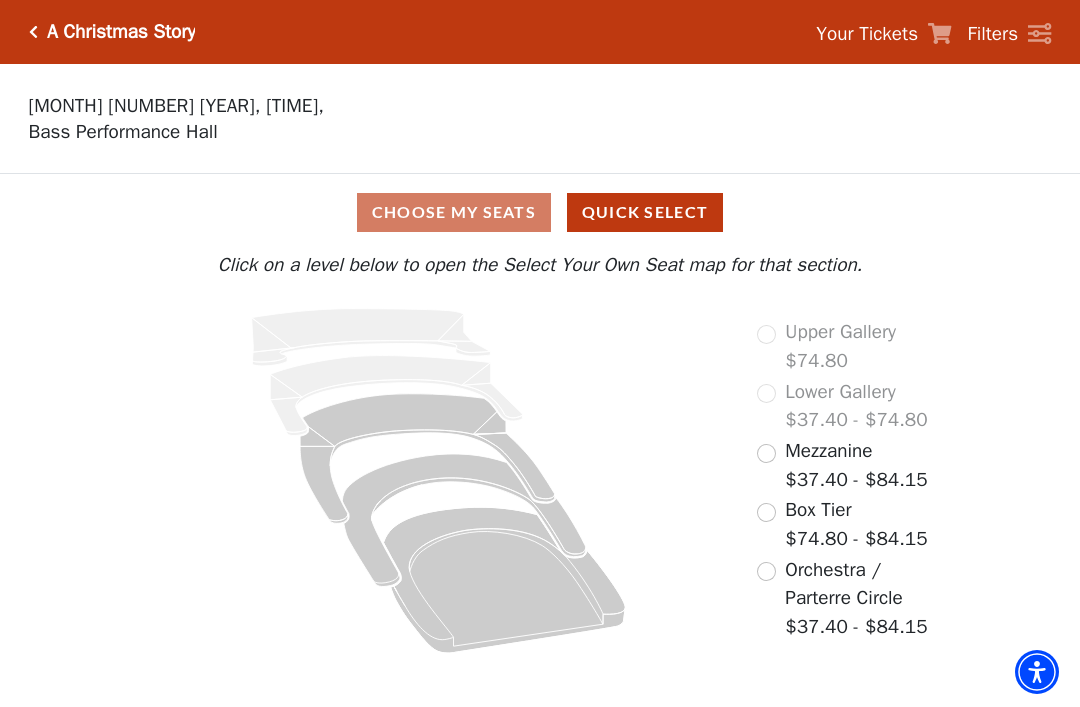 click at bounding box center [766, 512] 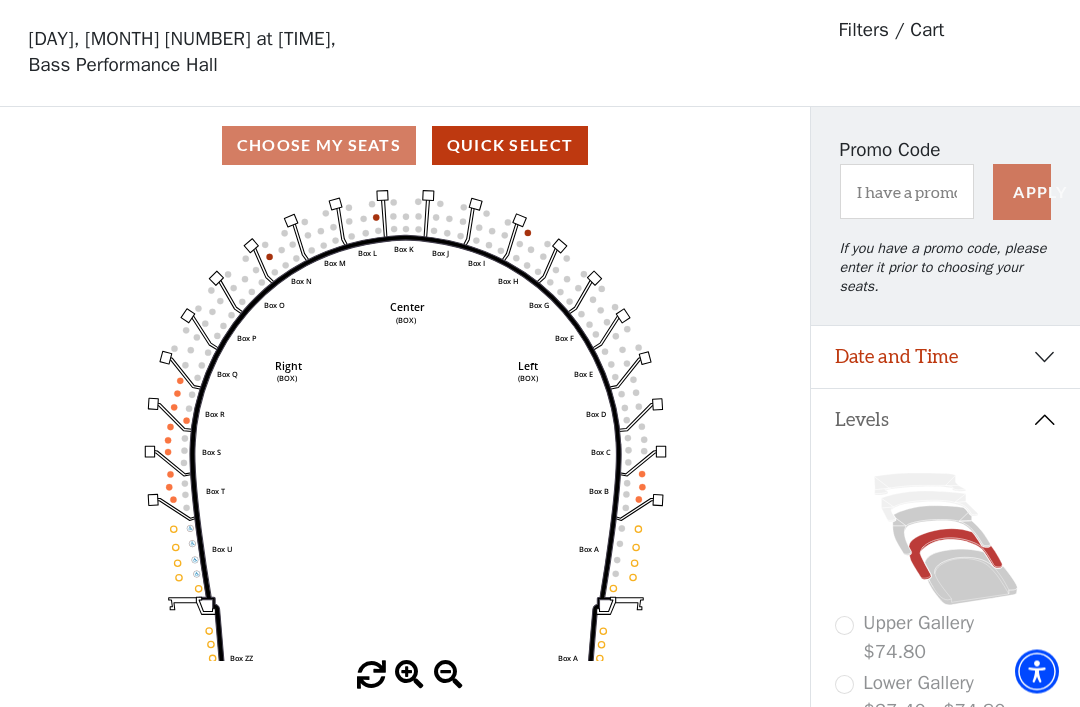 scroll, scrollTop: 93, scrollLeft: 0, axis: vertical 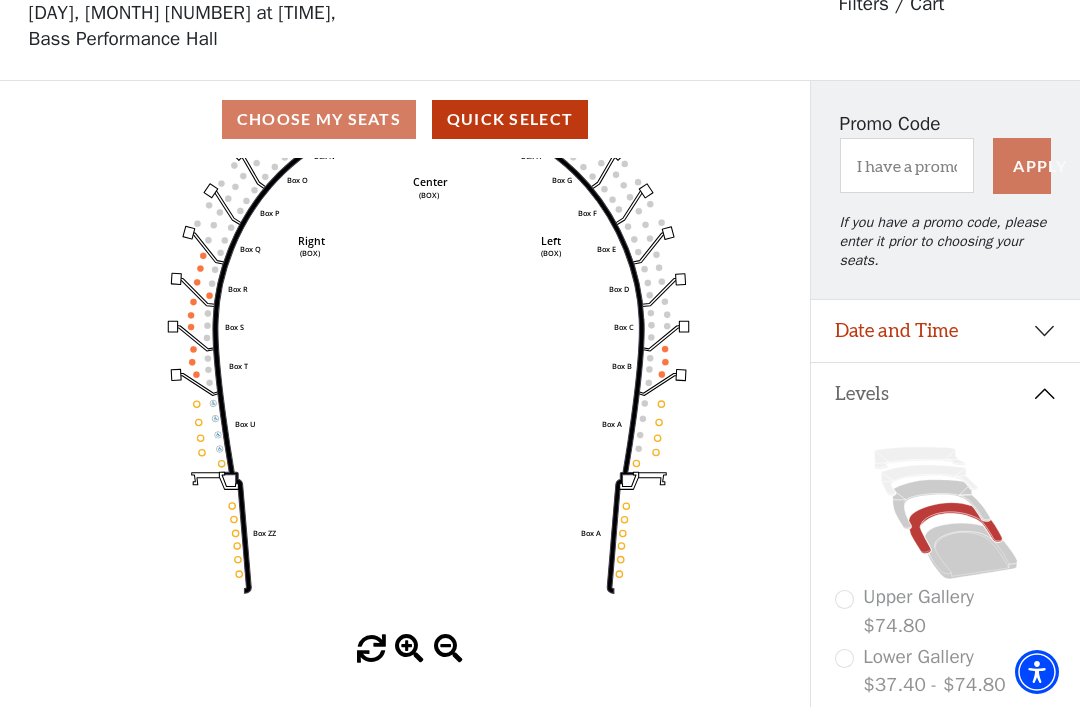 click 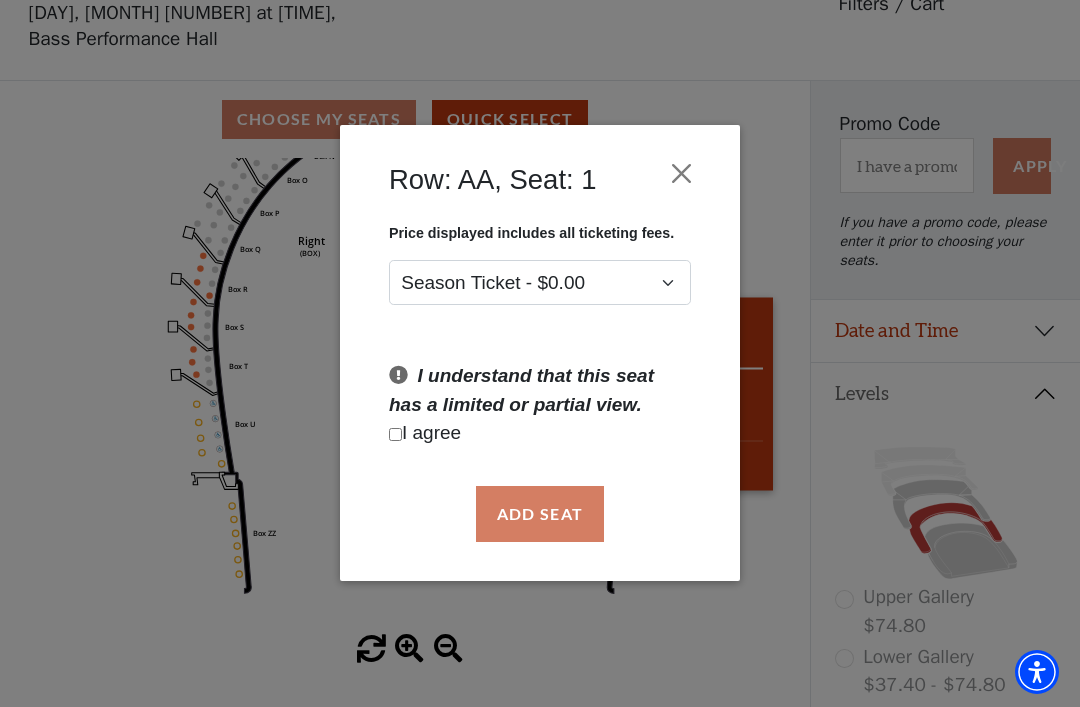 click at bounding box center [395, 434] 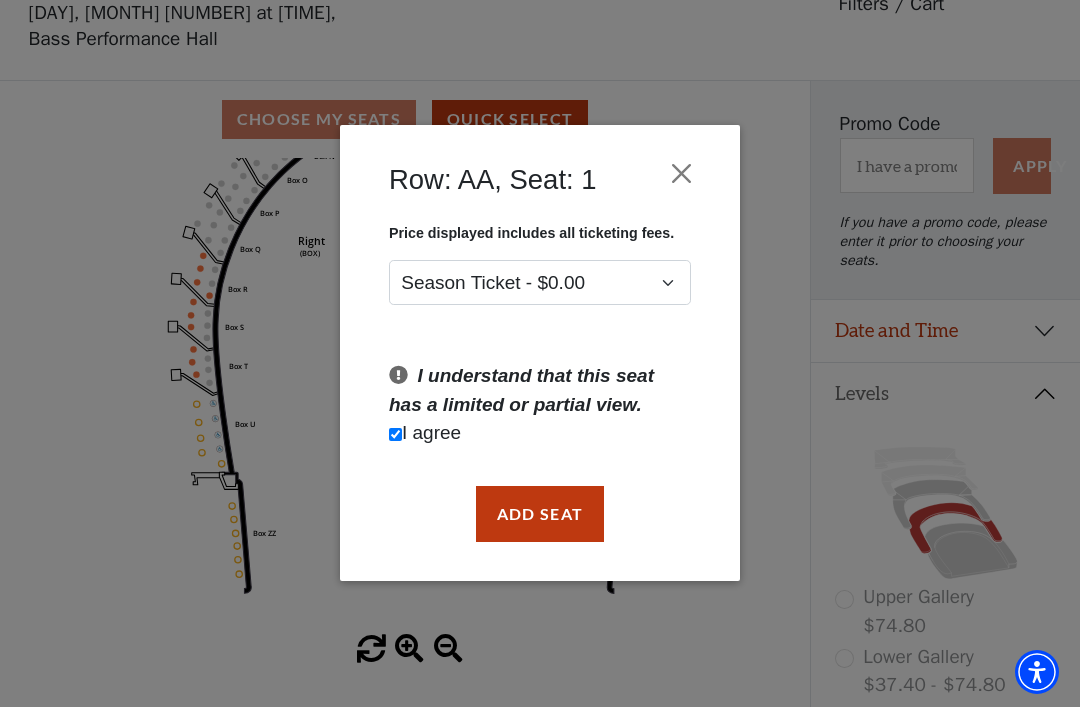 click on "Add Seat" at bounding box center (540, 514) 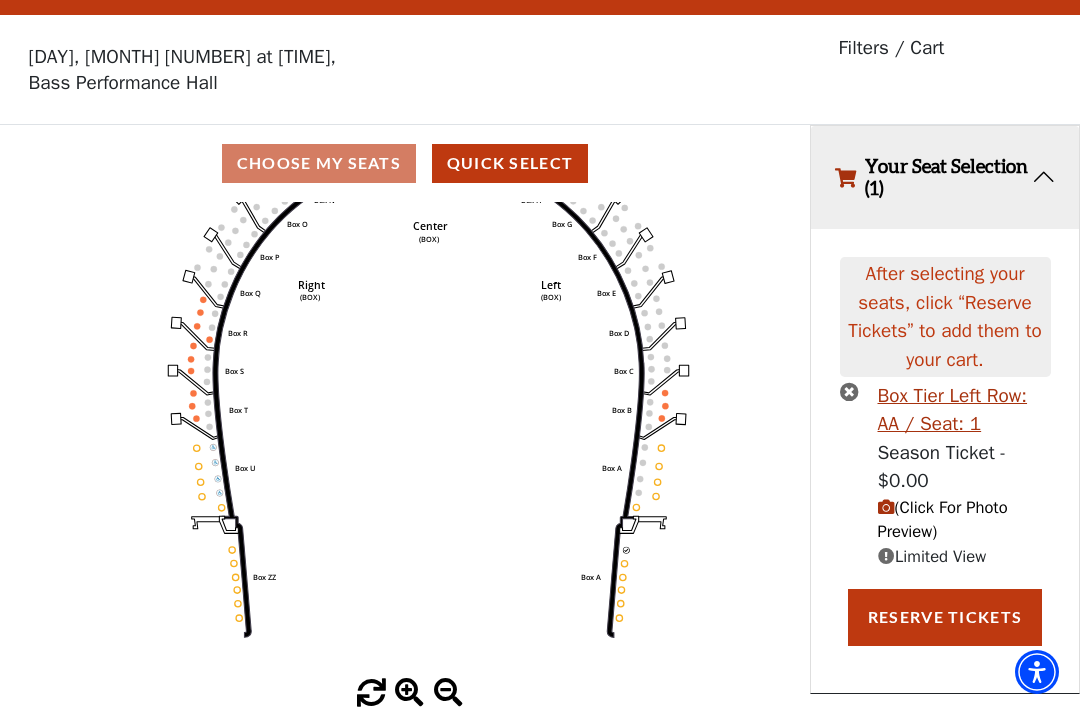 click 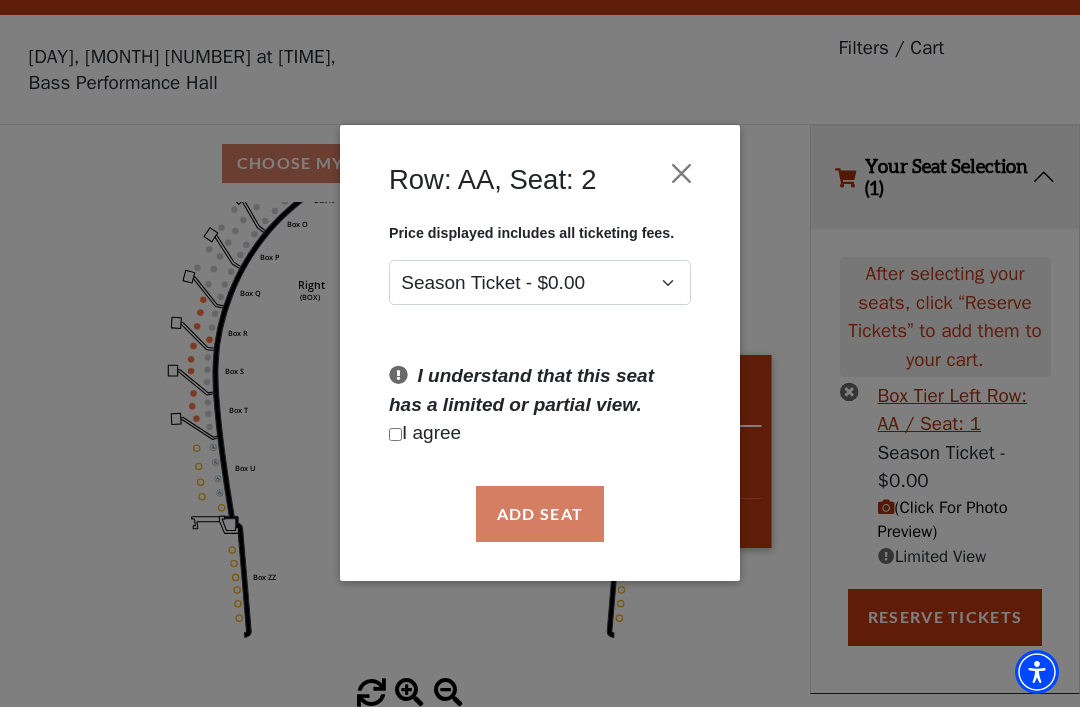 click at bounding box center [395, 434] 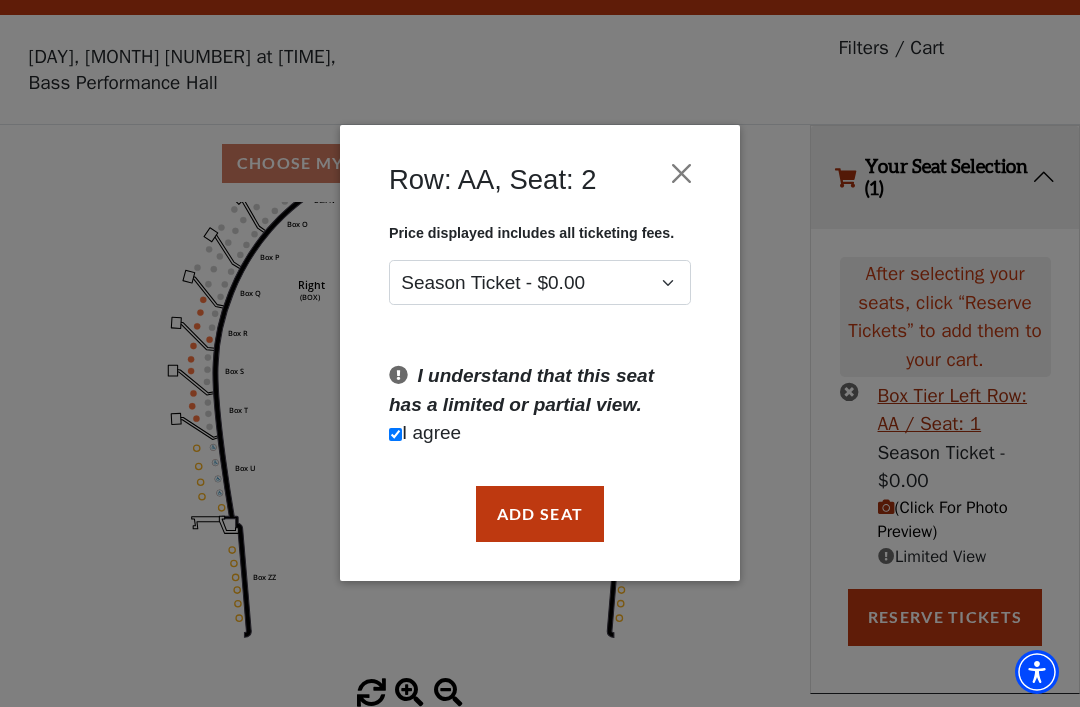 click on "Add Seat" at bounding box center (540, 514) 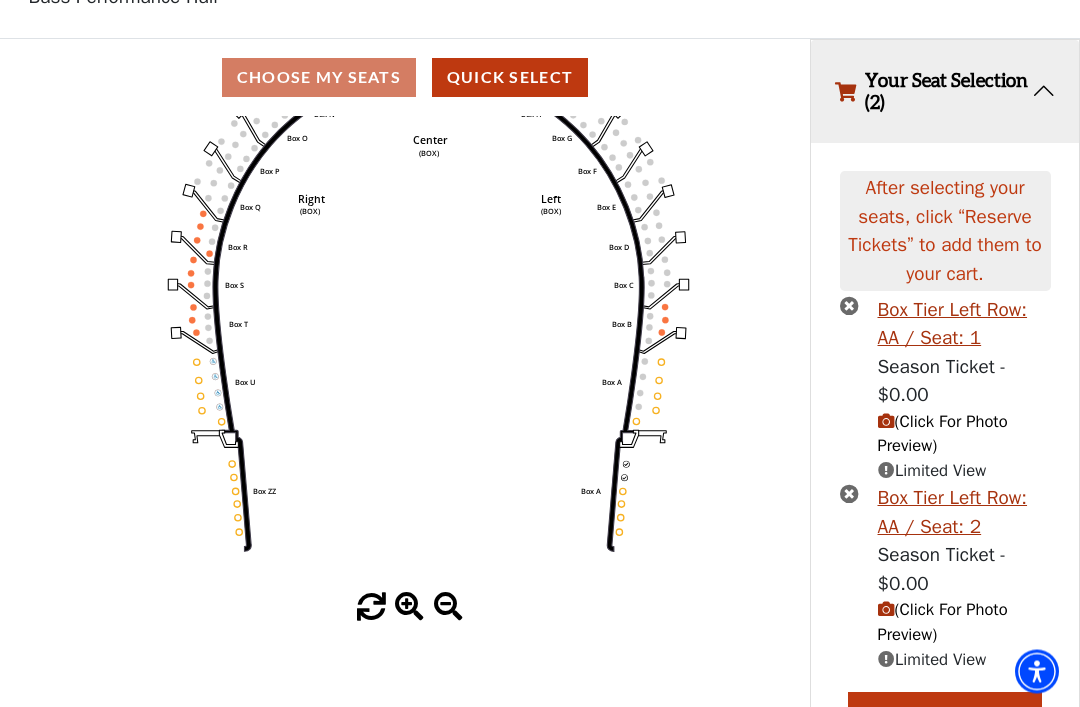 scroll, scrollTop: 159, scrollLeft: 0, axis: vertical 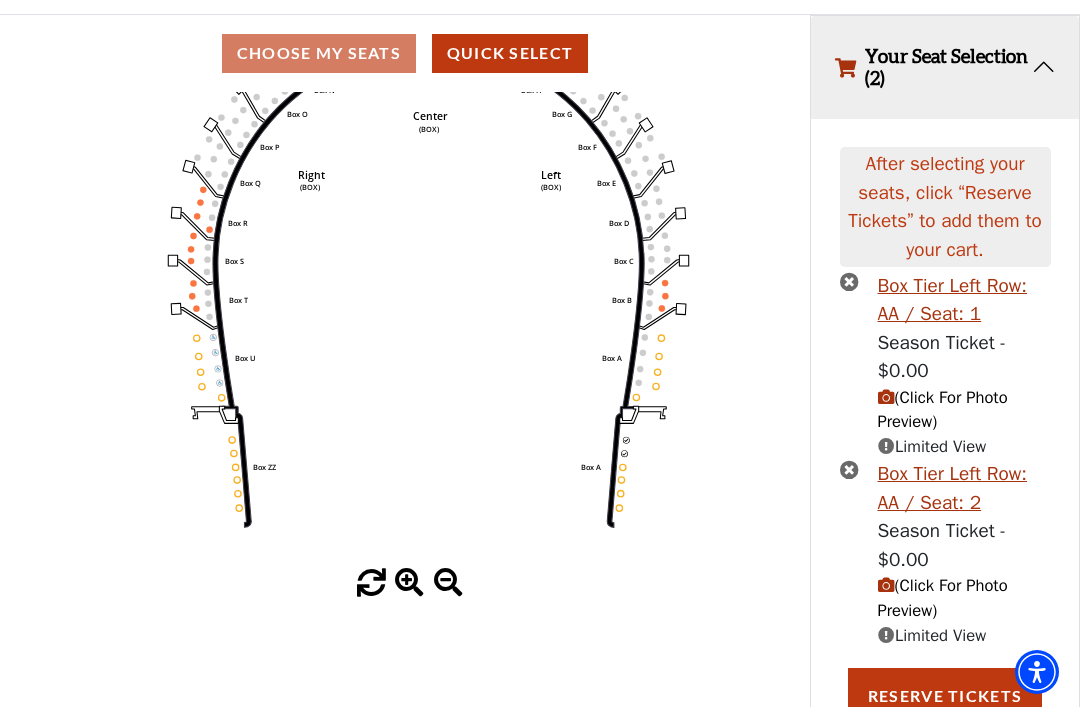 click on "Reserve Tickets" at bounding box center (945, 696) 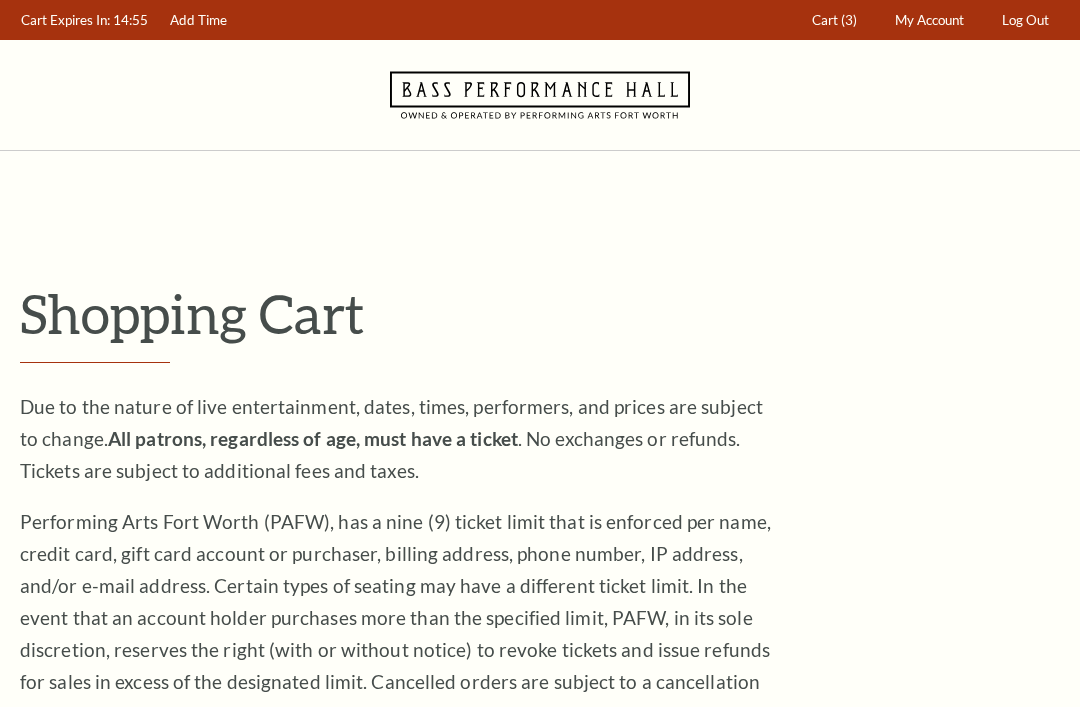 scroll, scrollTop: 0, scrollLeft: 0, axis: both 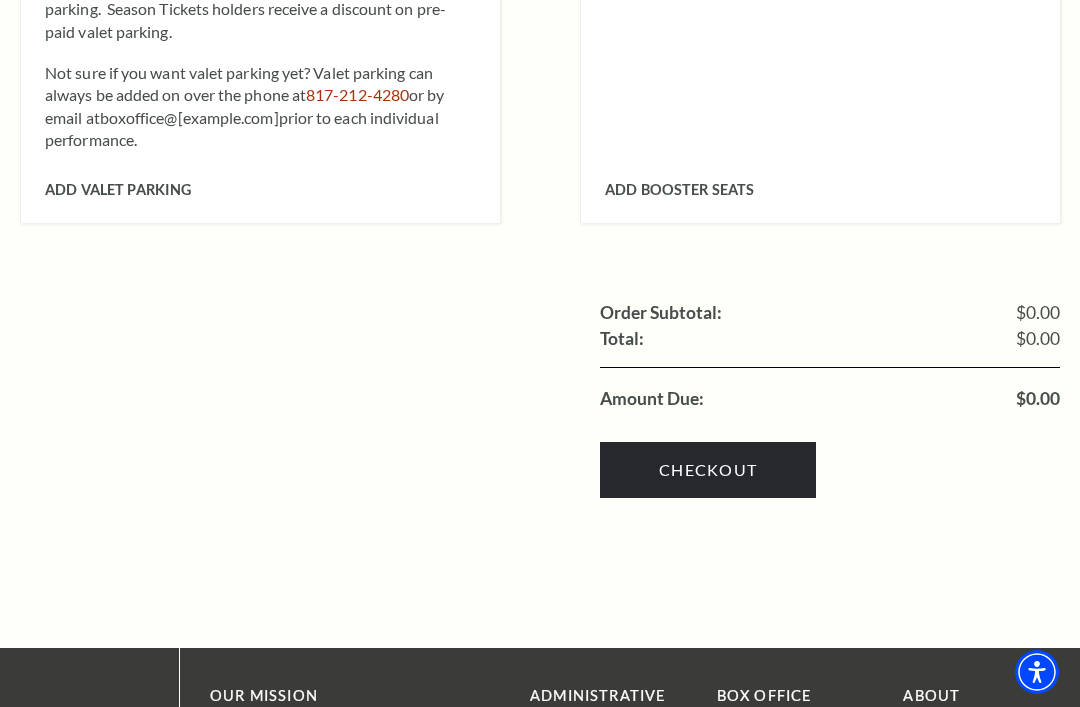 click on "Checkout" at bounding box center [708, 470] 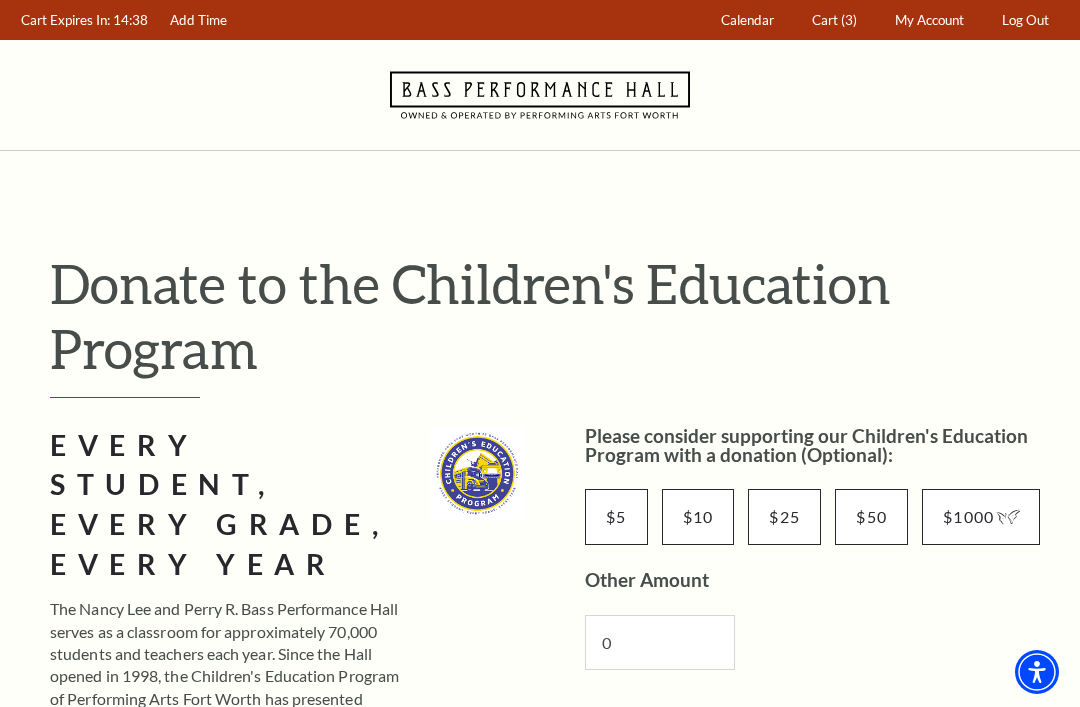 scroll, scrollTop: 0, scrollLeft: 0, axis: both 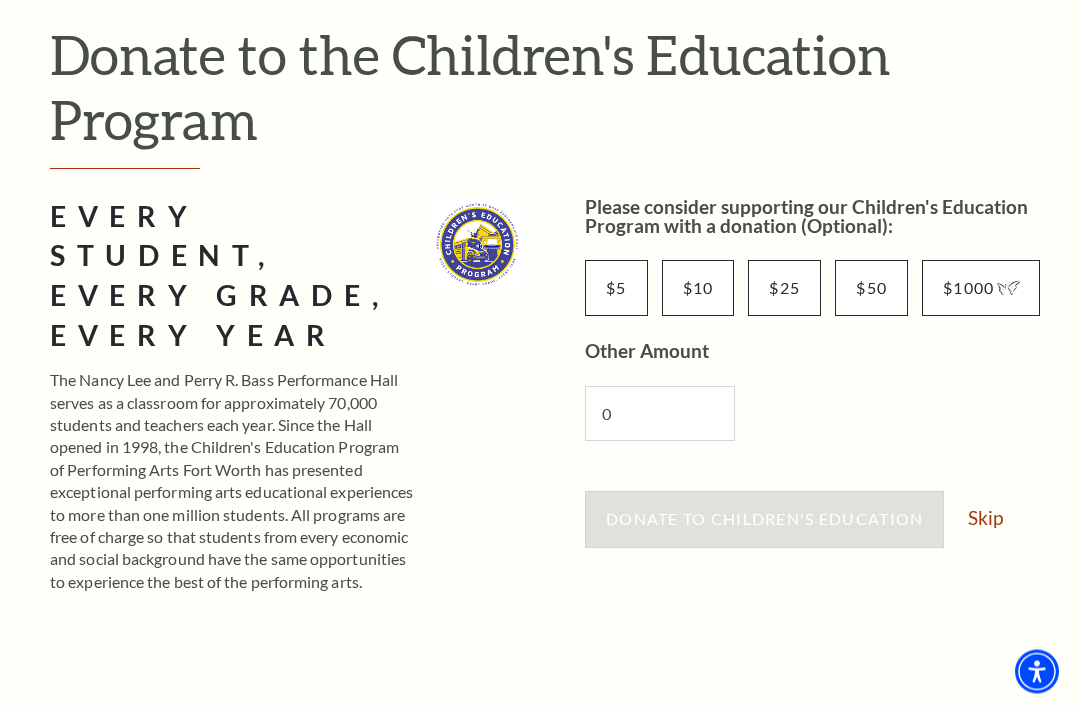 click on "Skip" at bounding box center (985, 518) 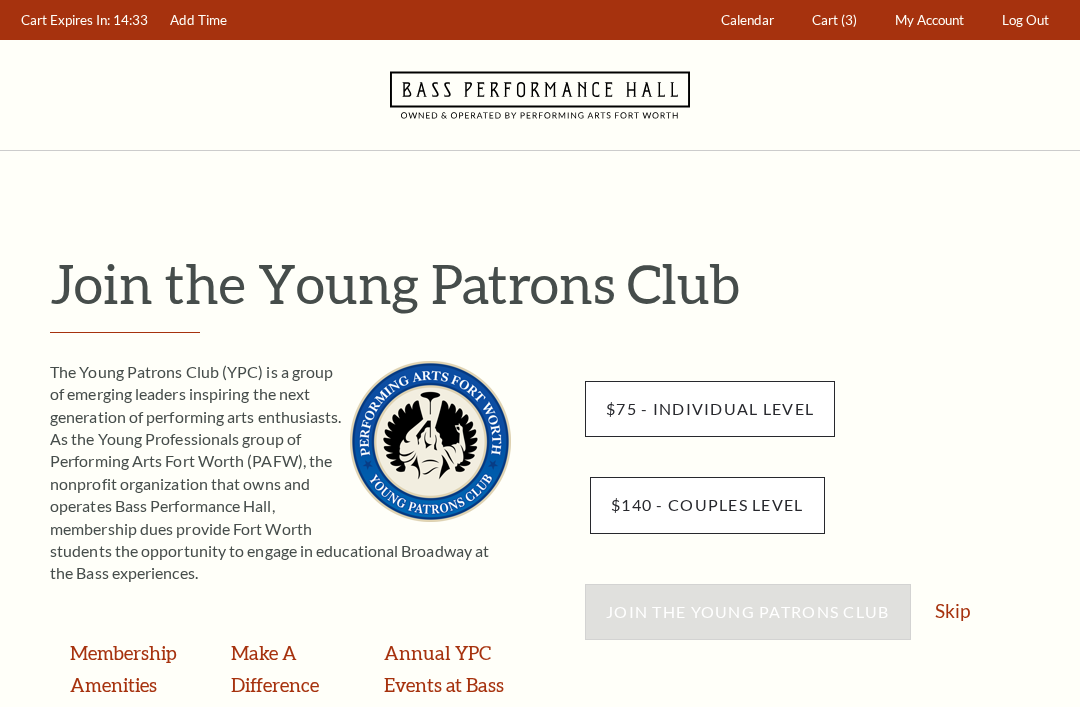 scroll, scrollTop: 0, scrollLeft: 0, axis: both 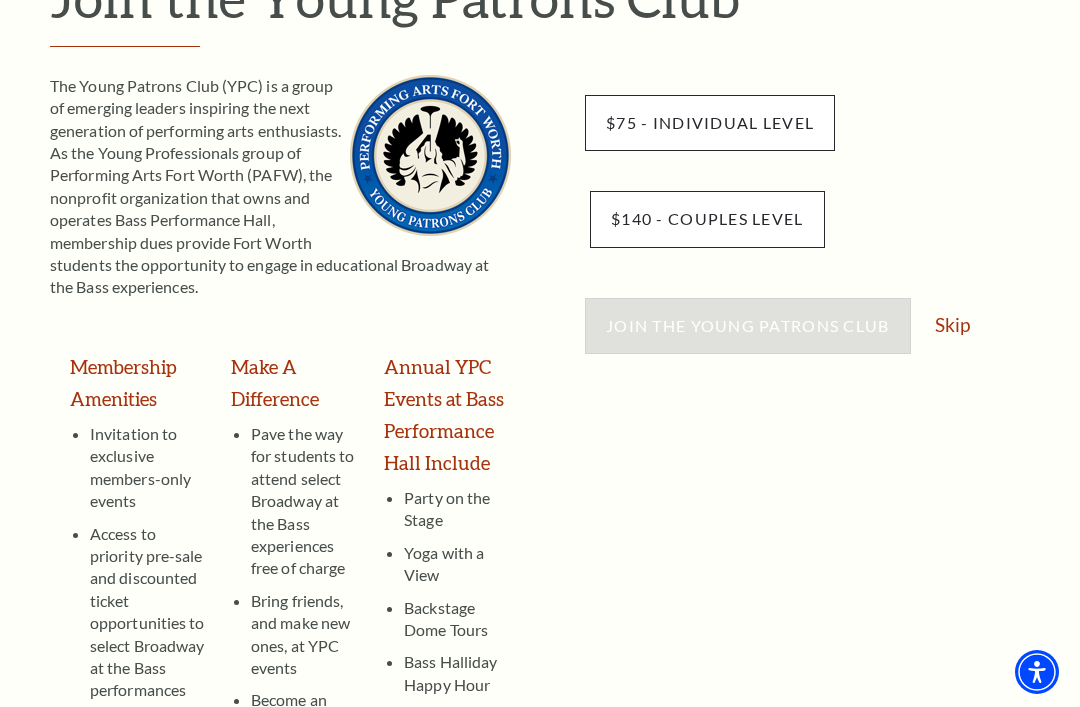 click on "Skip" at bounding box center [952, 324] 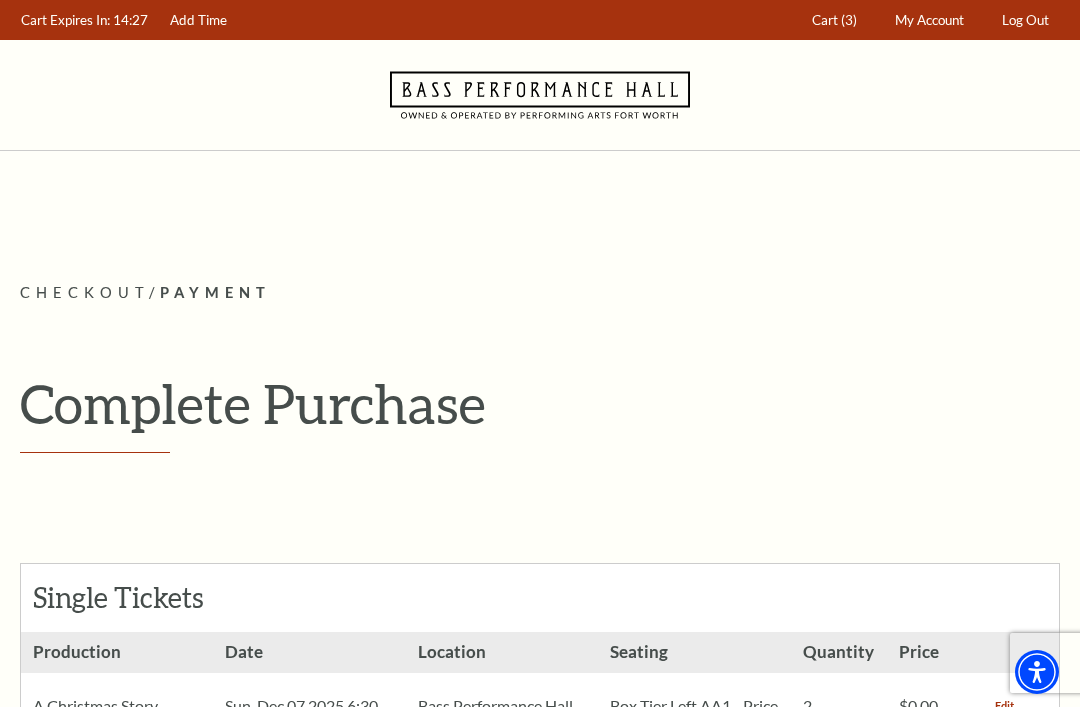 scroll, scrollTop: 0, scrollLeft: 0, axis: both 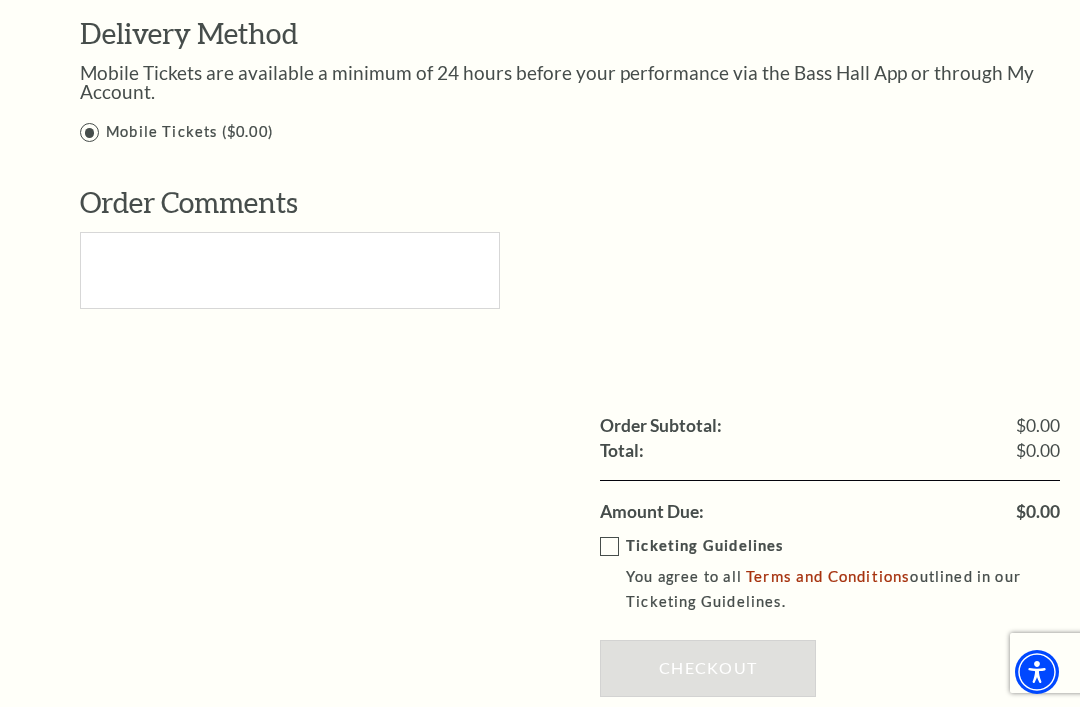 click on "Ticketing Guidelines
You agree to all   Terms and Conditions  outlined in our Ticketing Guidelines." at bounding box center (844, 574) 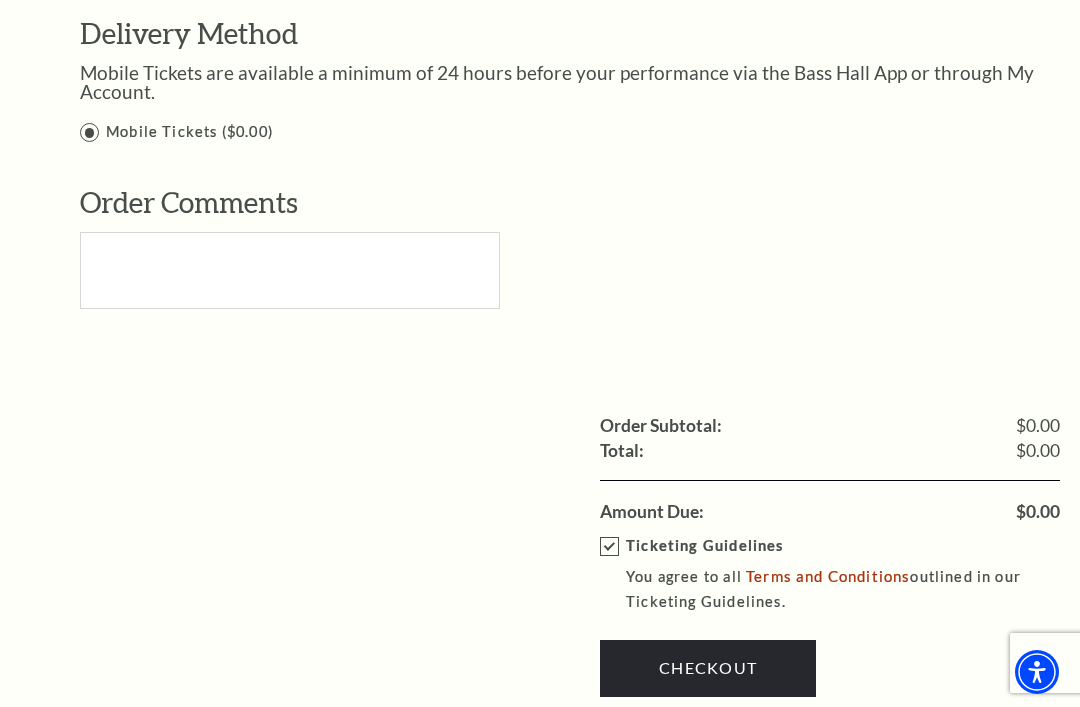 click on "Checkout" at bounding box center [708, 668] 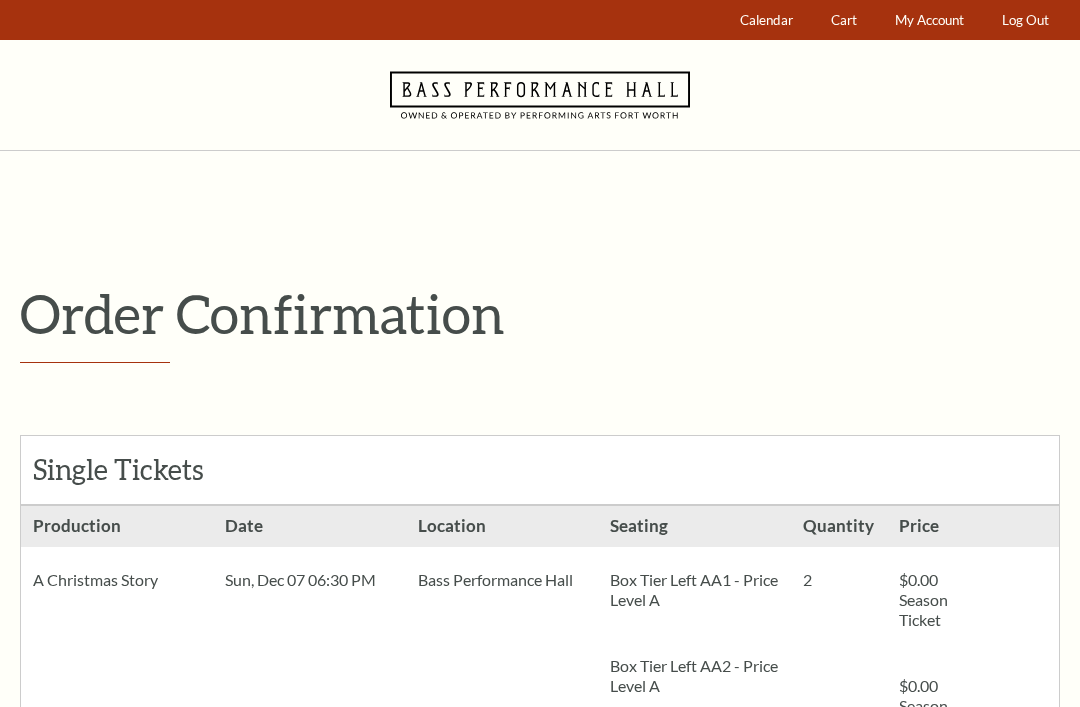 scroll, scrollTop: 0, scrollLeft: 0, axis: both 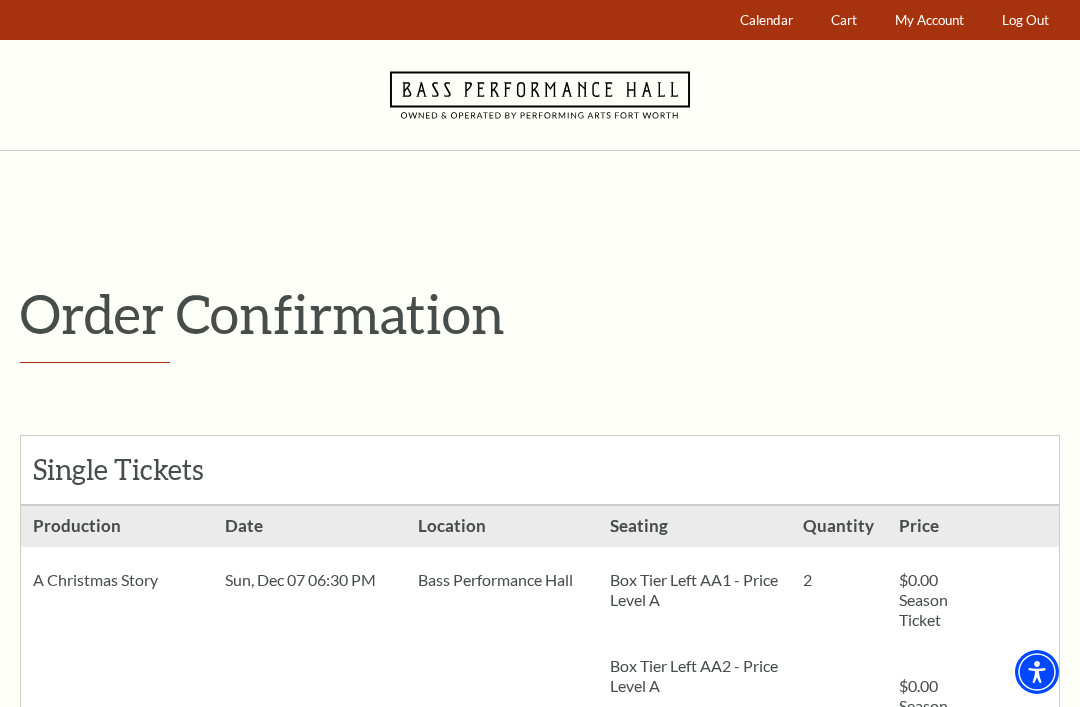 click on "My Account" at bounding box center [929, 20] 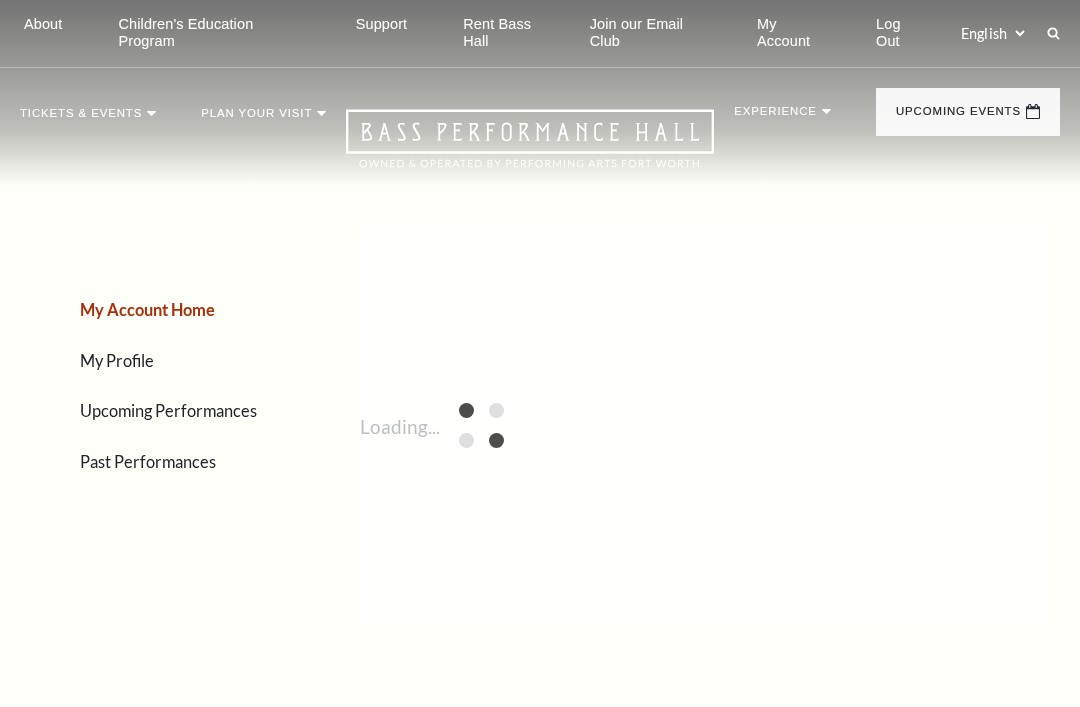 scroll, scrollTop: 0, scrollLeft: 0, axis: both 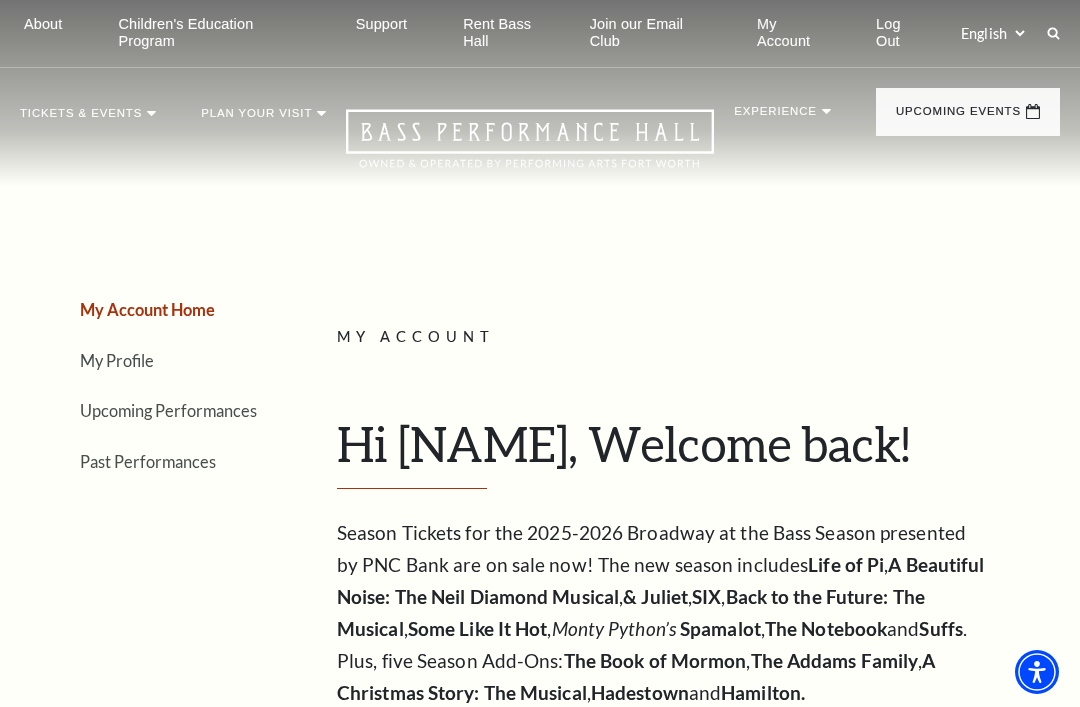 click on "Upcoming Performances" at bounding box center [168, 410] 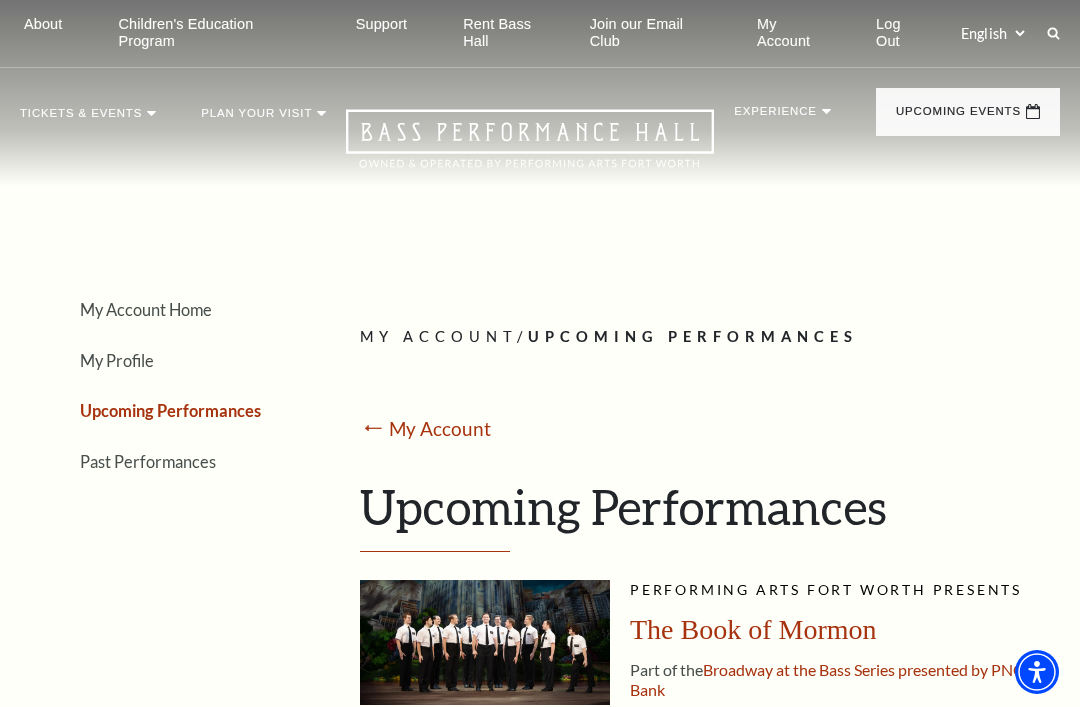 click on "⭠ My Account" at bounding box center (702, 430) 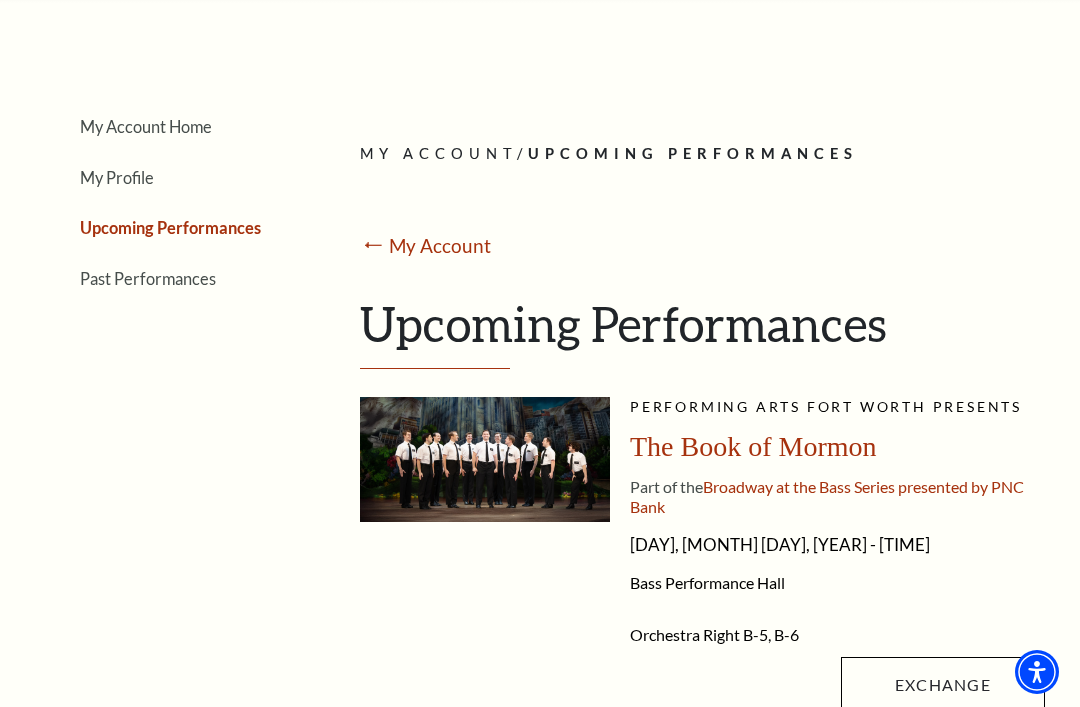 scroll, scrollTop: 175, scrollLeft: 0, axis: vertical 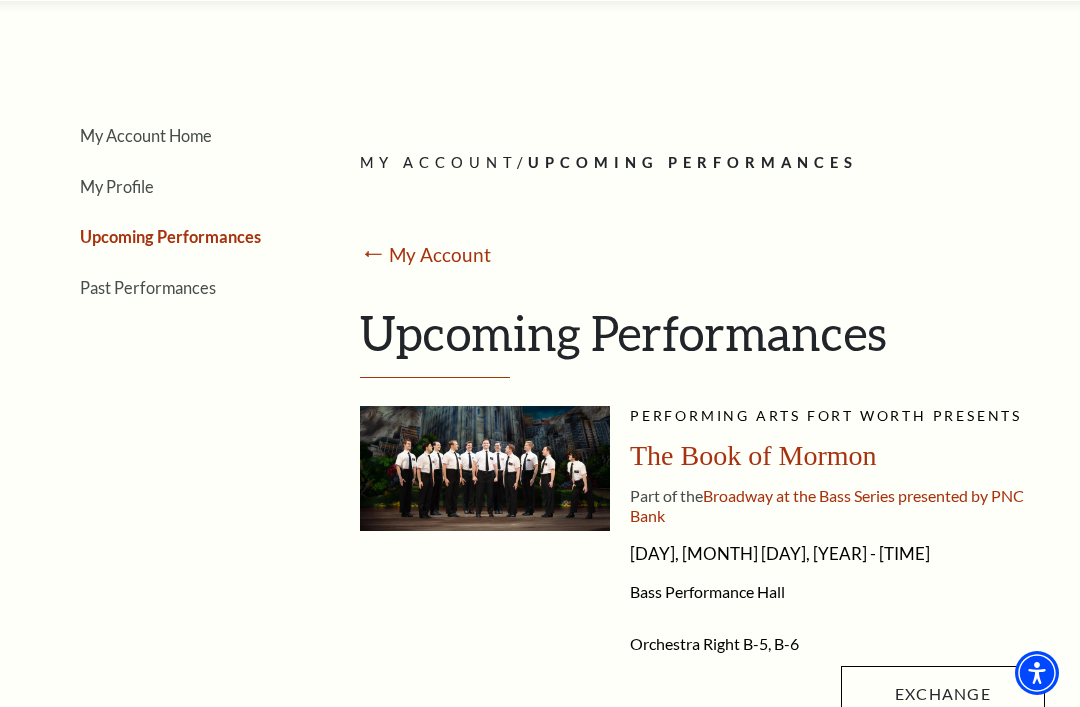 click on "Exchange" at bounding box center [943, 693] 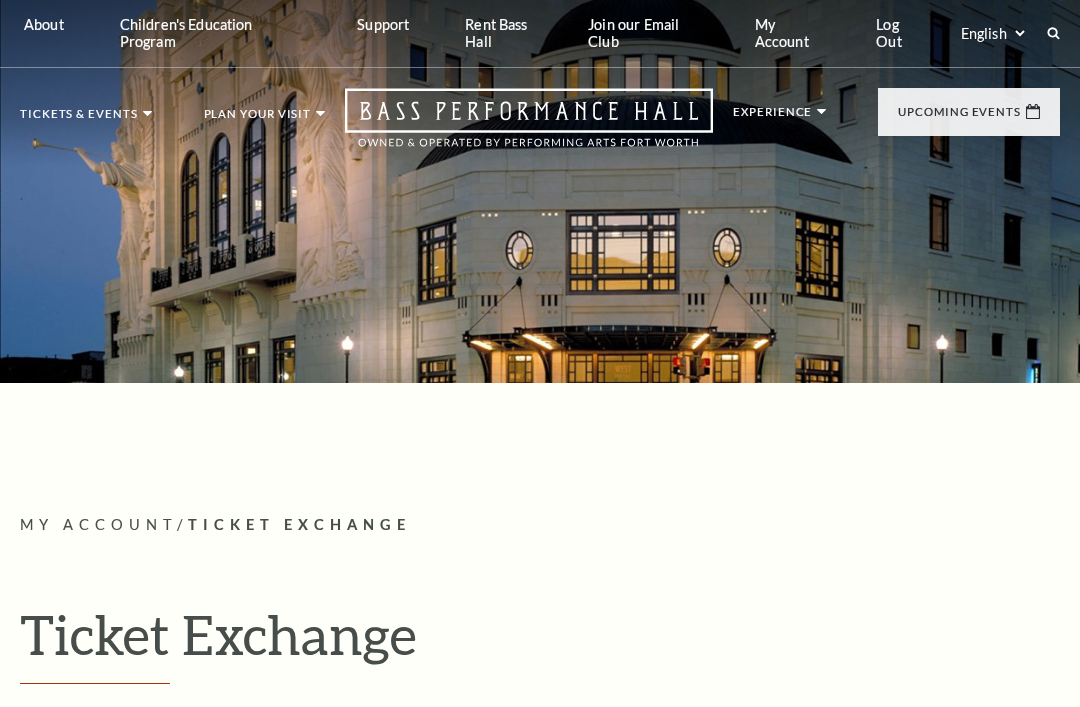 scroll, scrollTop: 0, scrollLeft: 0, axis: both 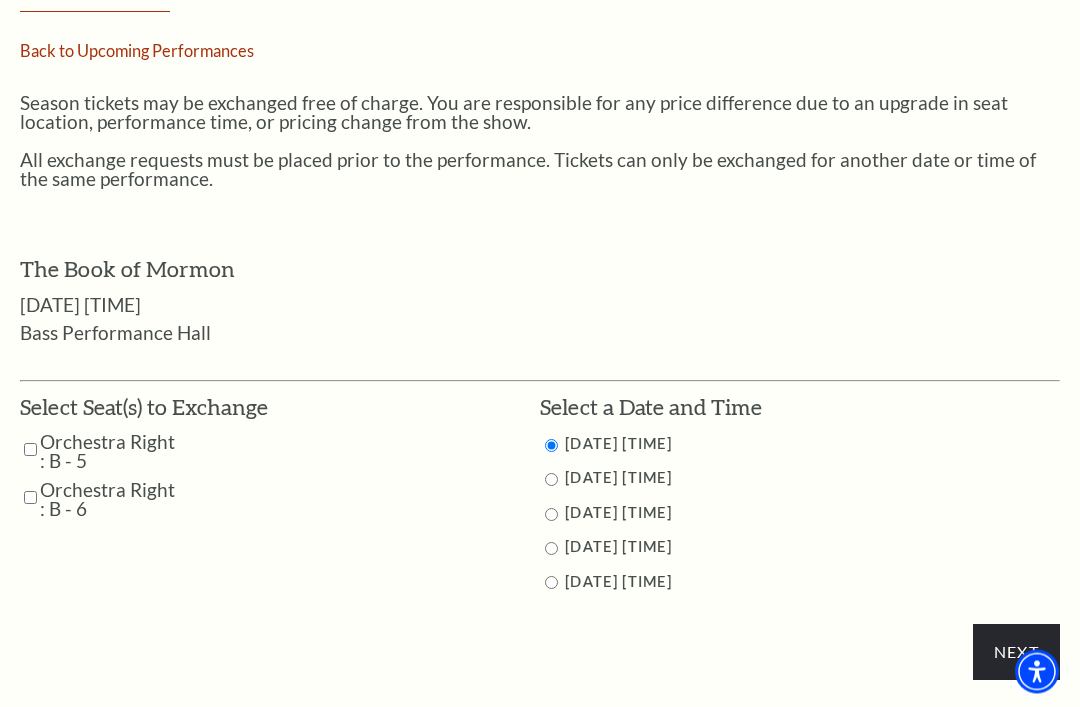 click on "Select Seat(s) to Exchange" at bounding box center [144, 413] 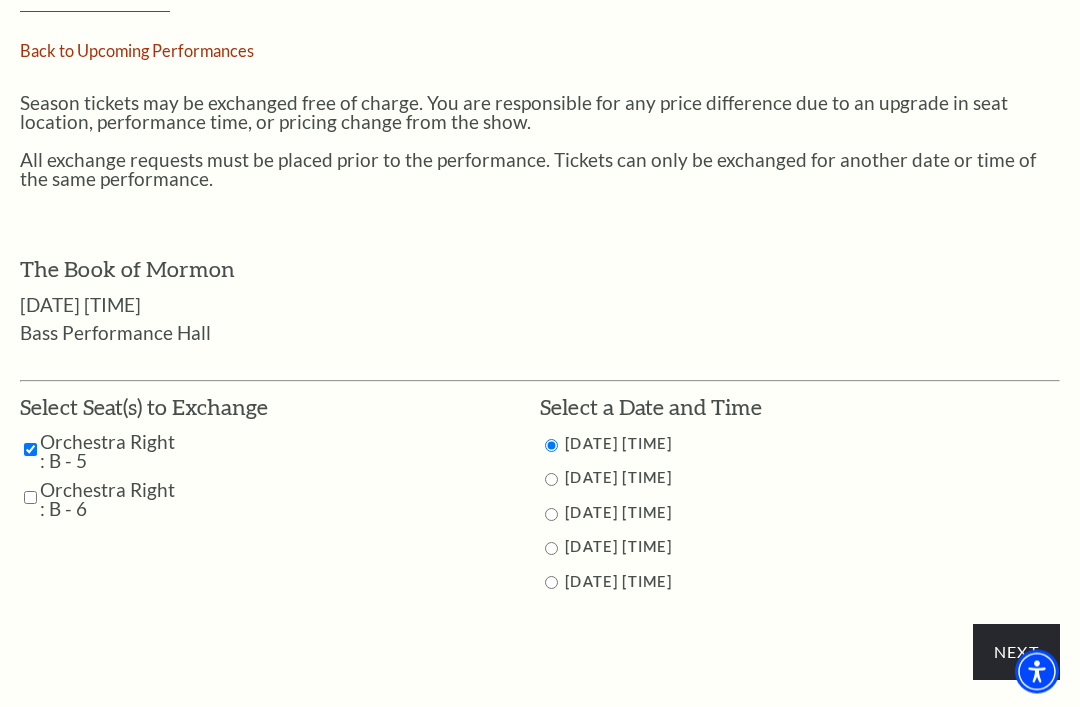 click at bounding box center (30, 498) 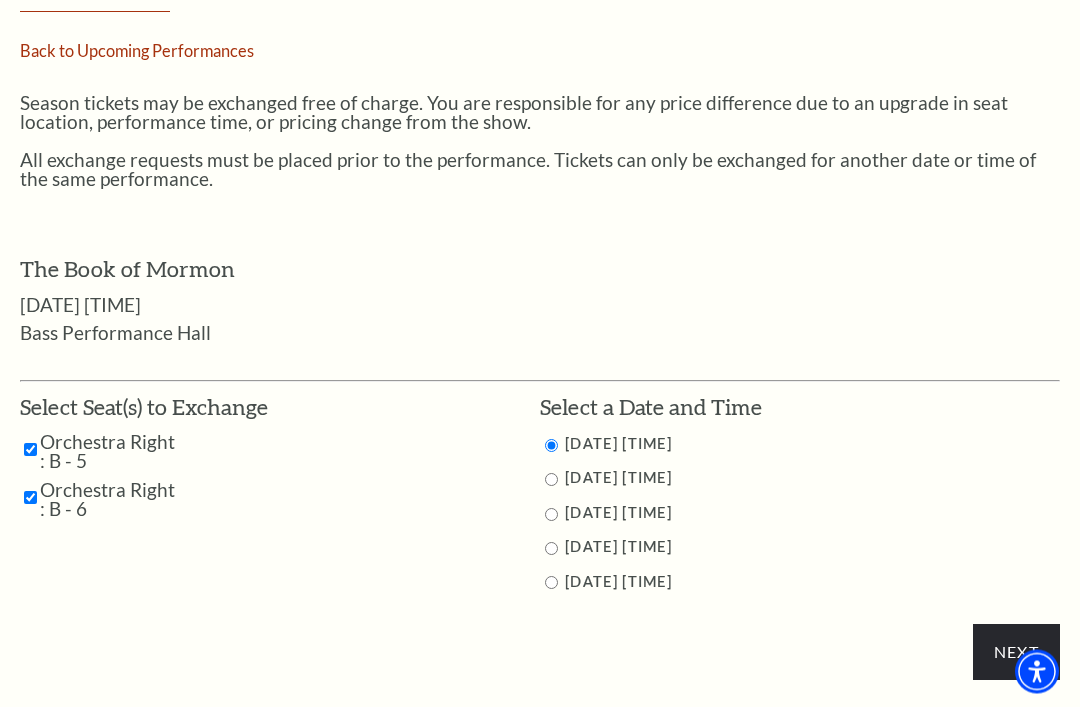 click on "Next" at bounding box center [1016, 653] 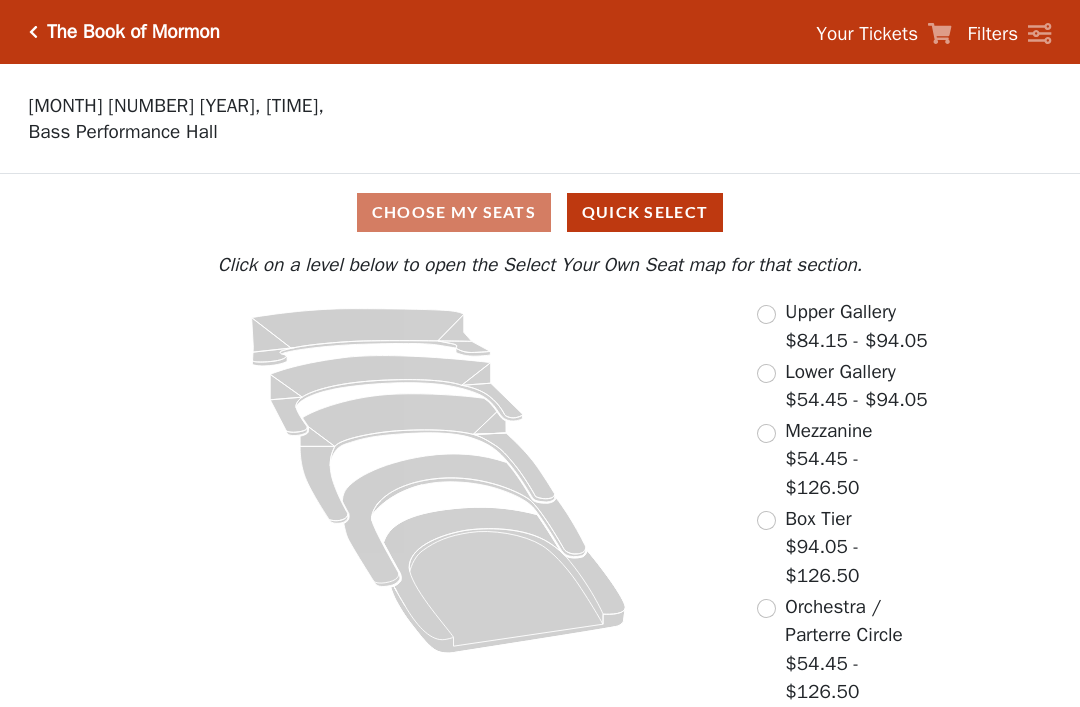 scroll, scrollTop: 0, scrollLeft: 0, axis: both 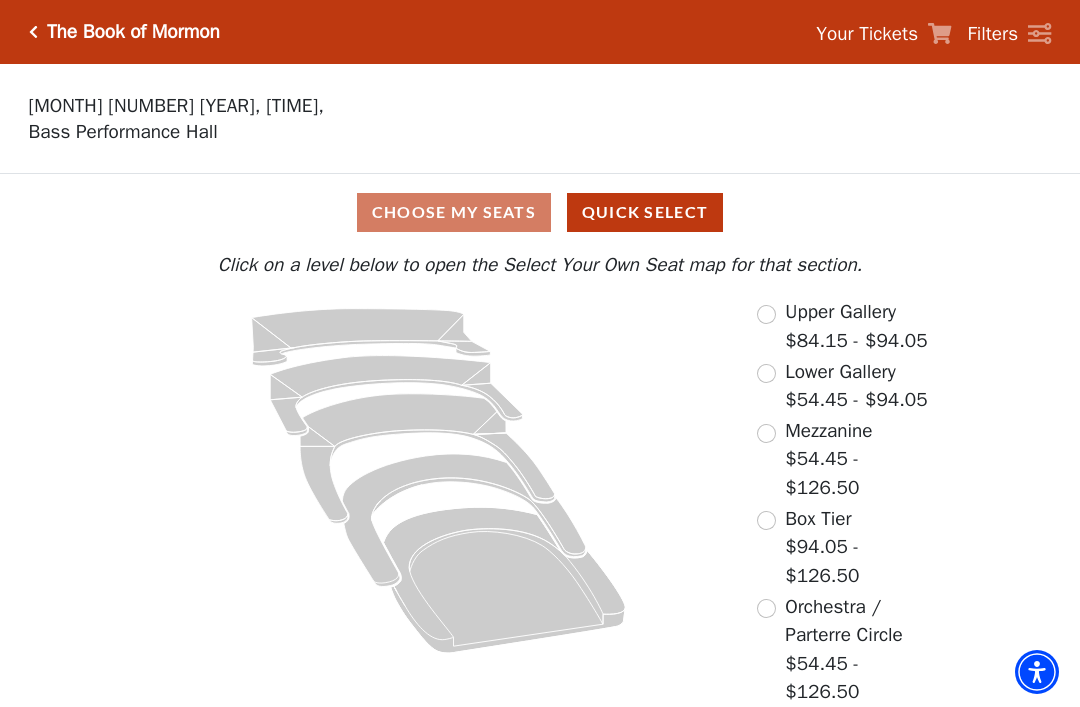 click at bounding box center (766, 520) 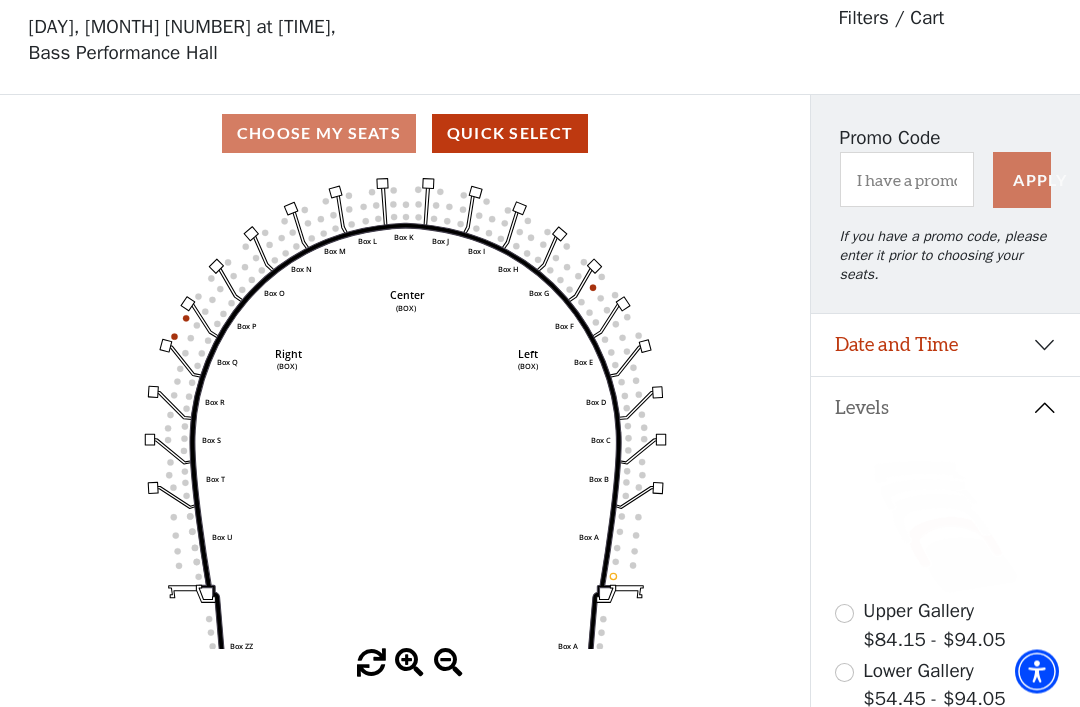 scroll, scrollTop: 93, scrollLeft: 0, axis: vertical 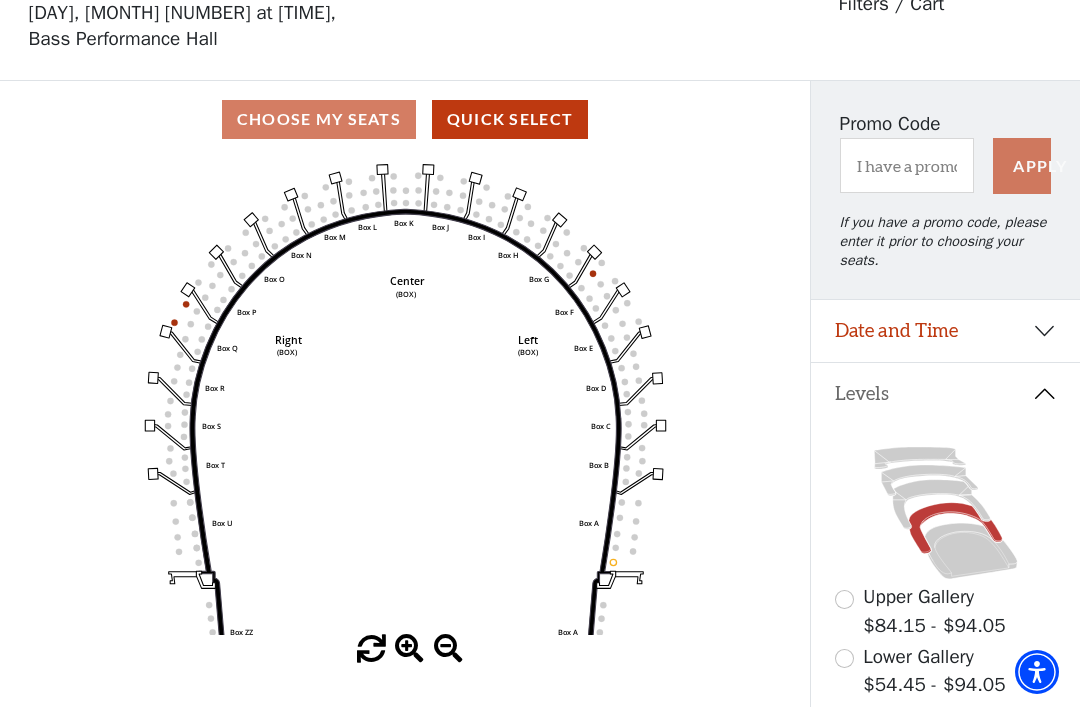 click 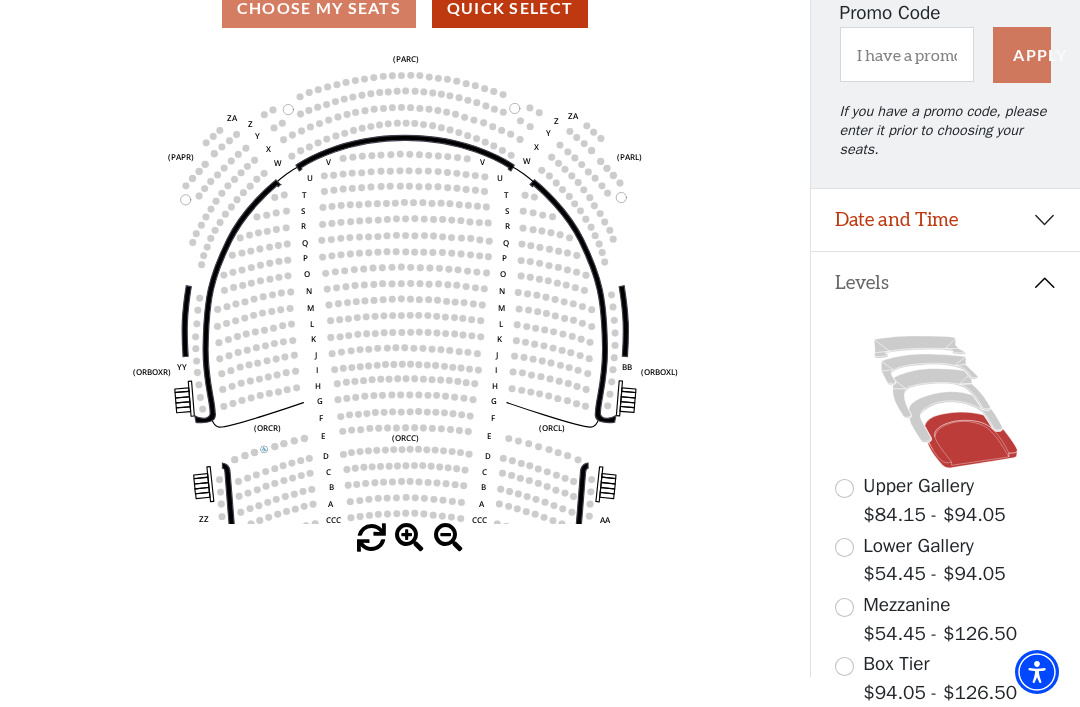 scroll, scrollTop: 227, scrollLeft: 0, axis: vertical 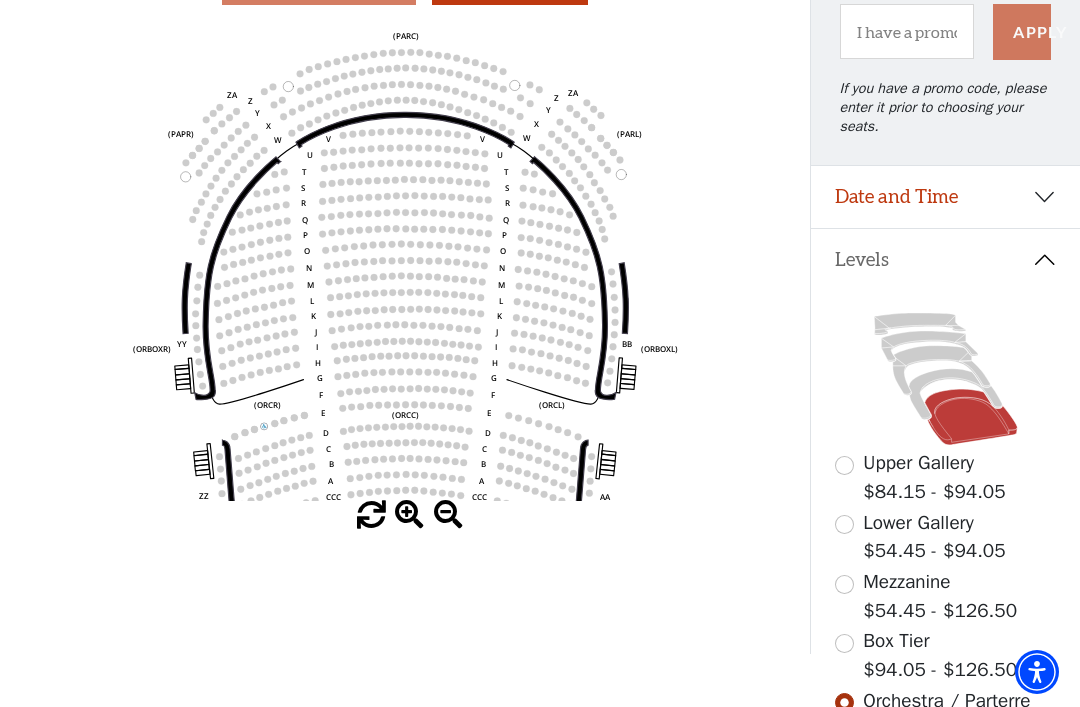 click at bounding box center (844, 643) 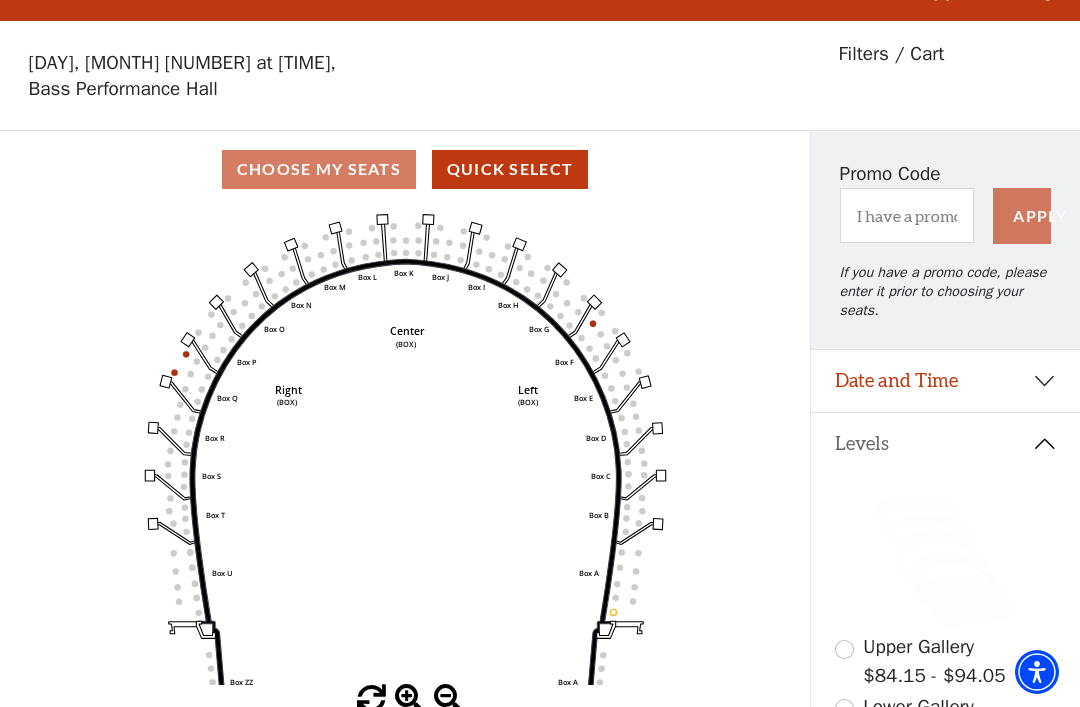 scroll, scrollTop: 93, scrollLeft: 0, axis: vertical 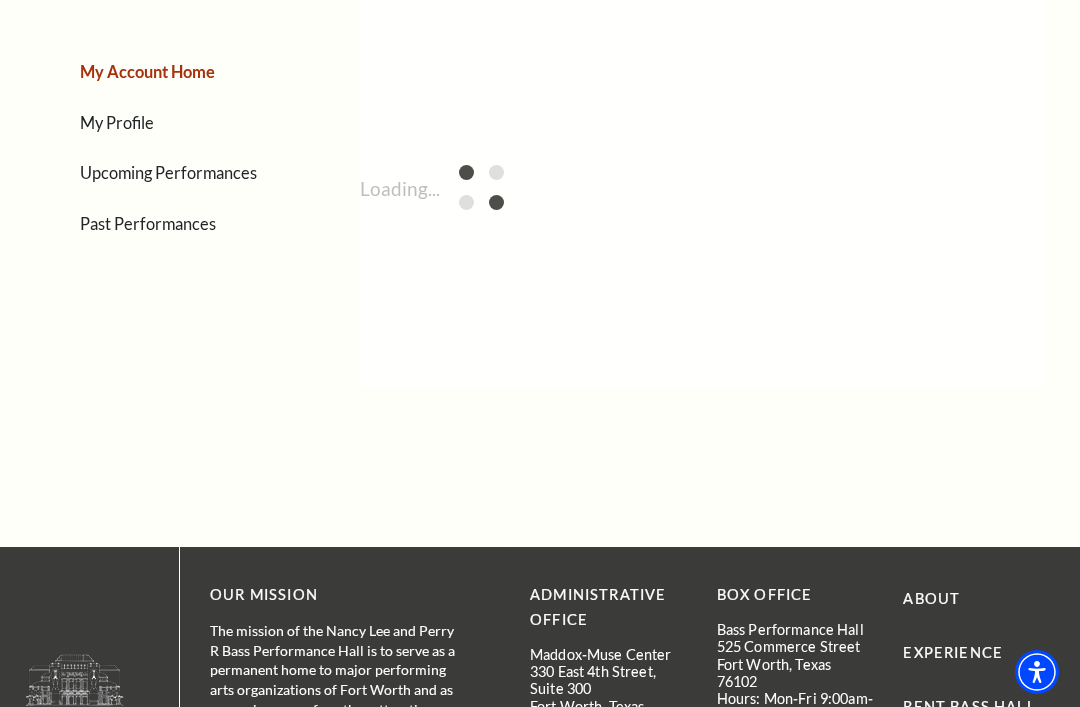 click on "Upcoming Performances" at bounding box center [168, 172] 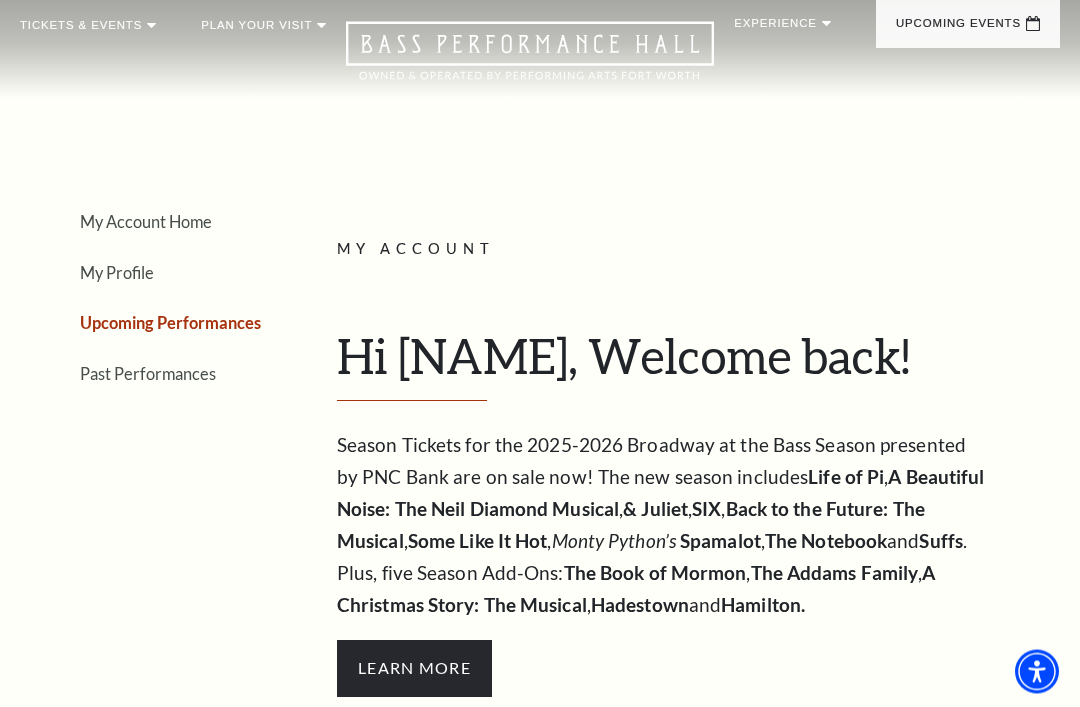 click on "Upcoming Performances" at bounding box center (170, 323) 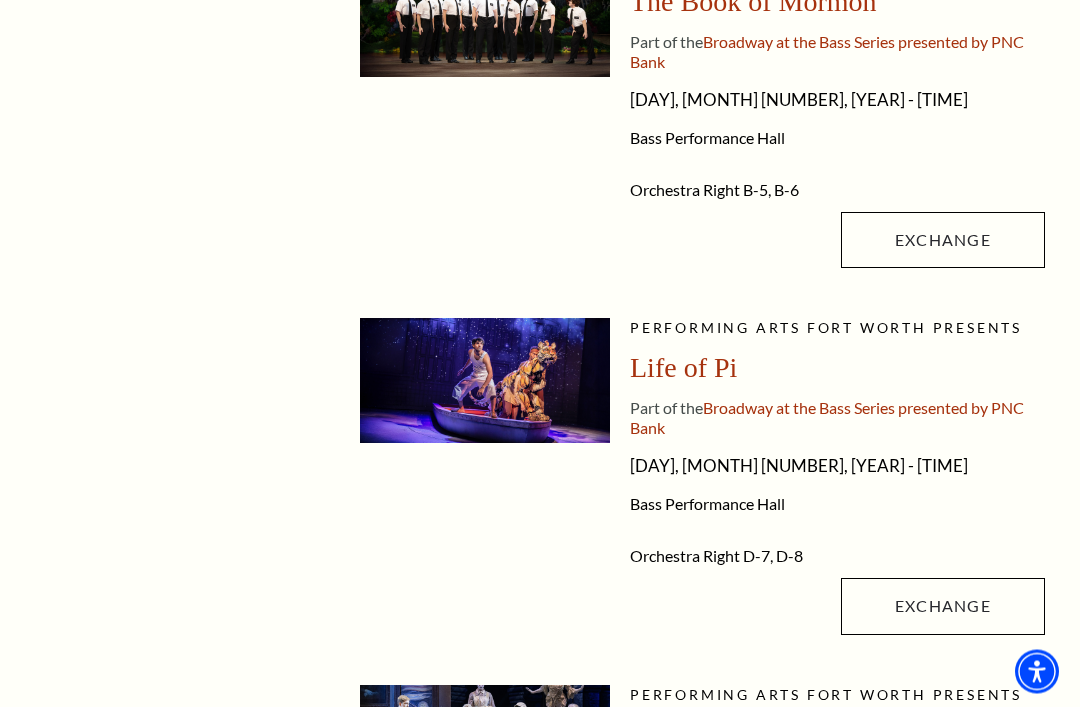 scroll, scrollTop: 633, scrollLeft: 0, axis: vertical 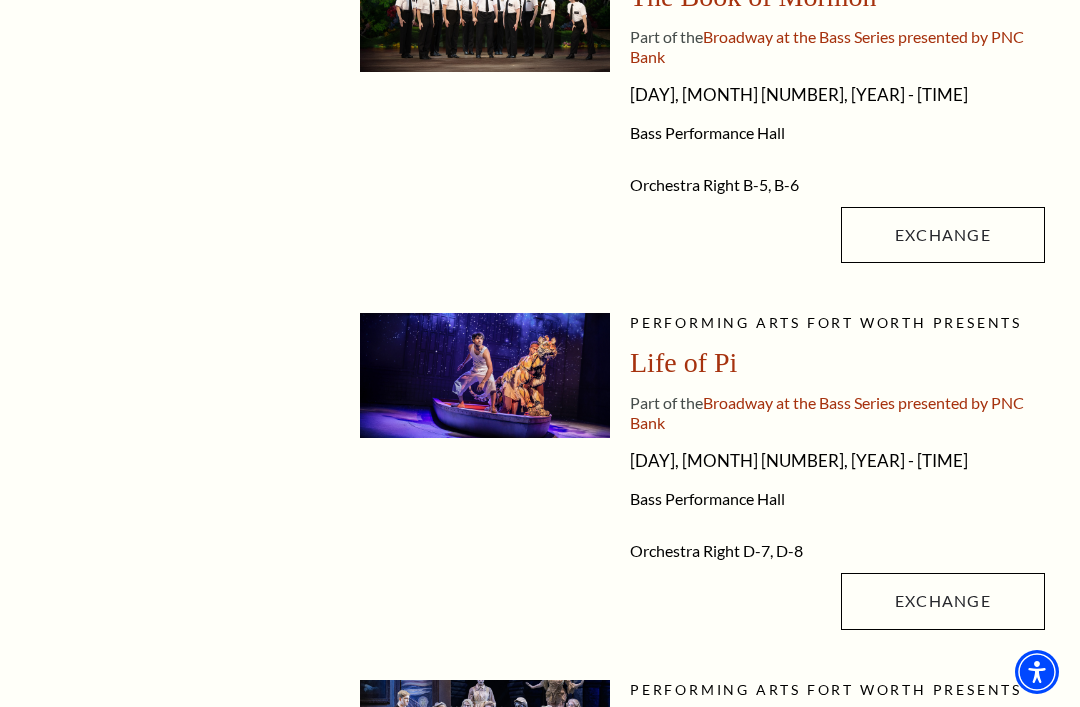 click on "Exchange" at bounding box center (943, 601) 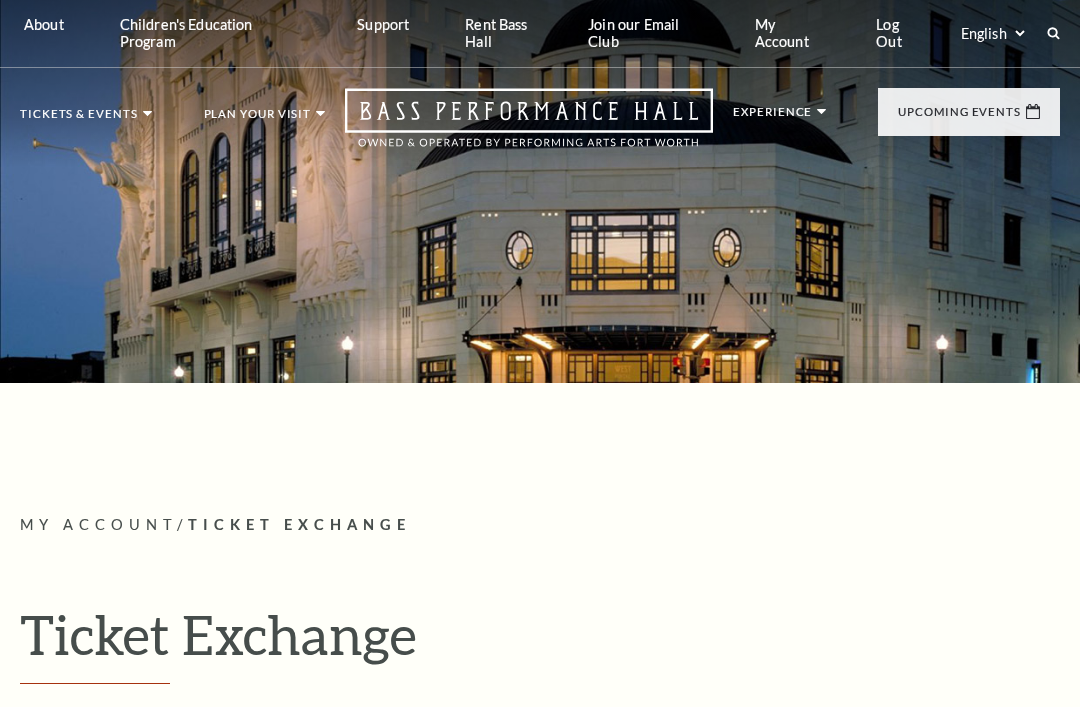 scroll, scrollTop: 0, scrollLeft: 0, axis: both 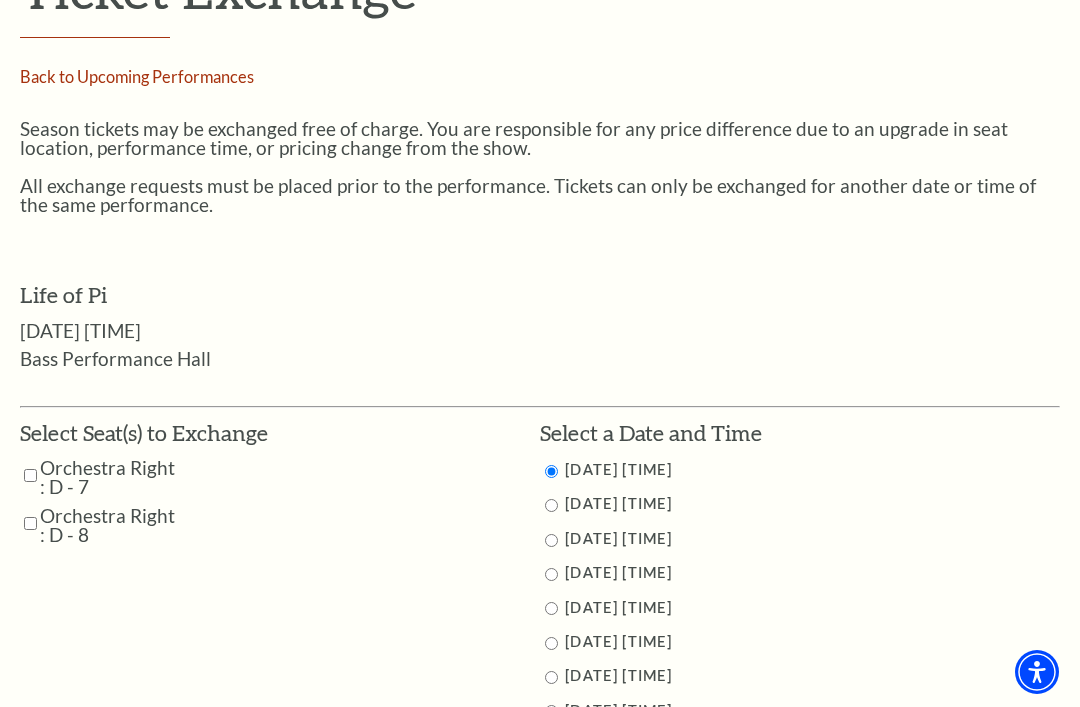 click at bounding box center [551, 574] 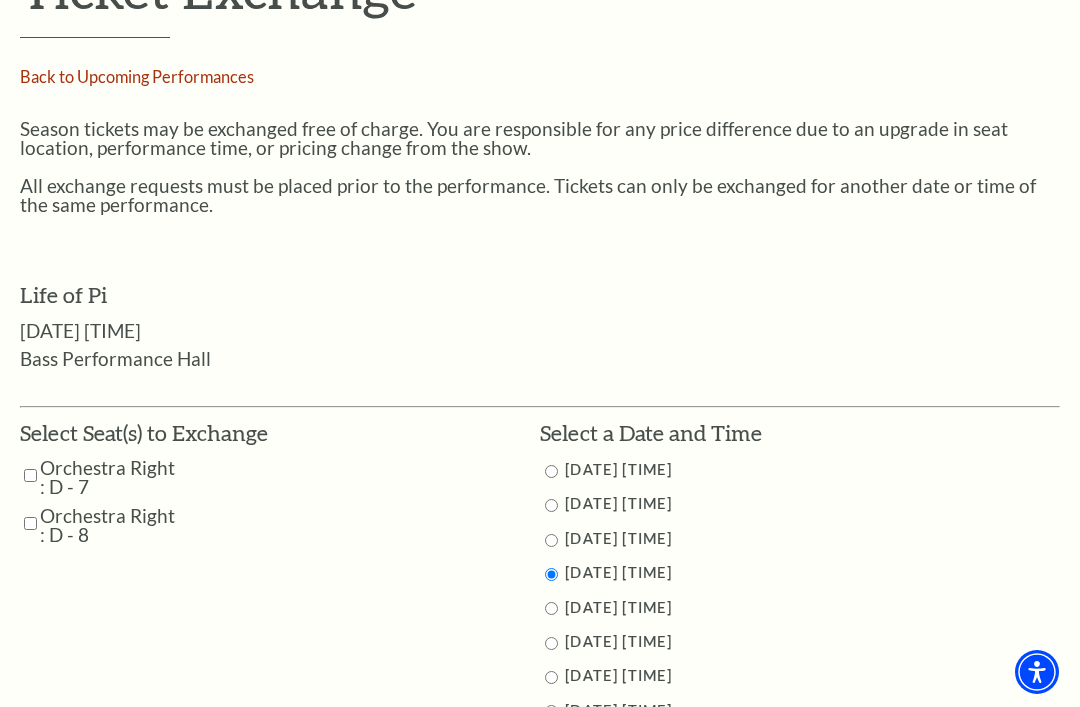 click on "Orchestra Right : D - 7" at bounding box center [144, 477] 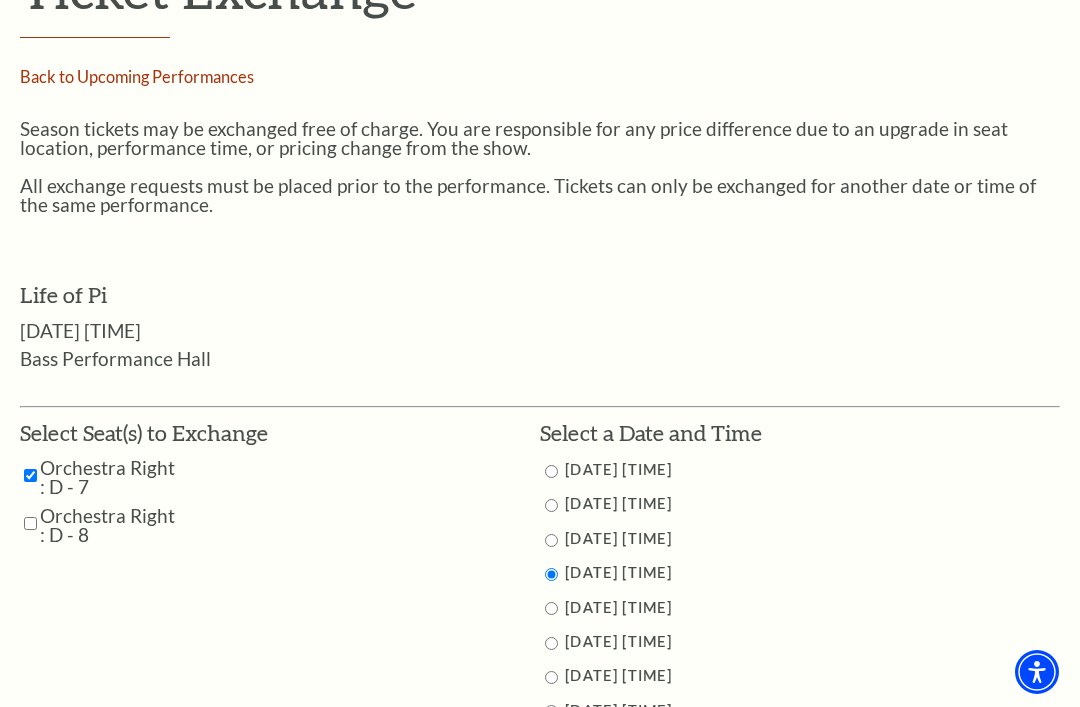 click at bounding box center (30, 523) 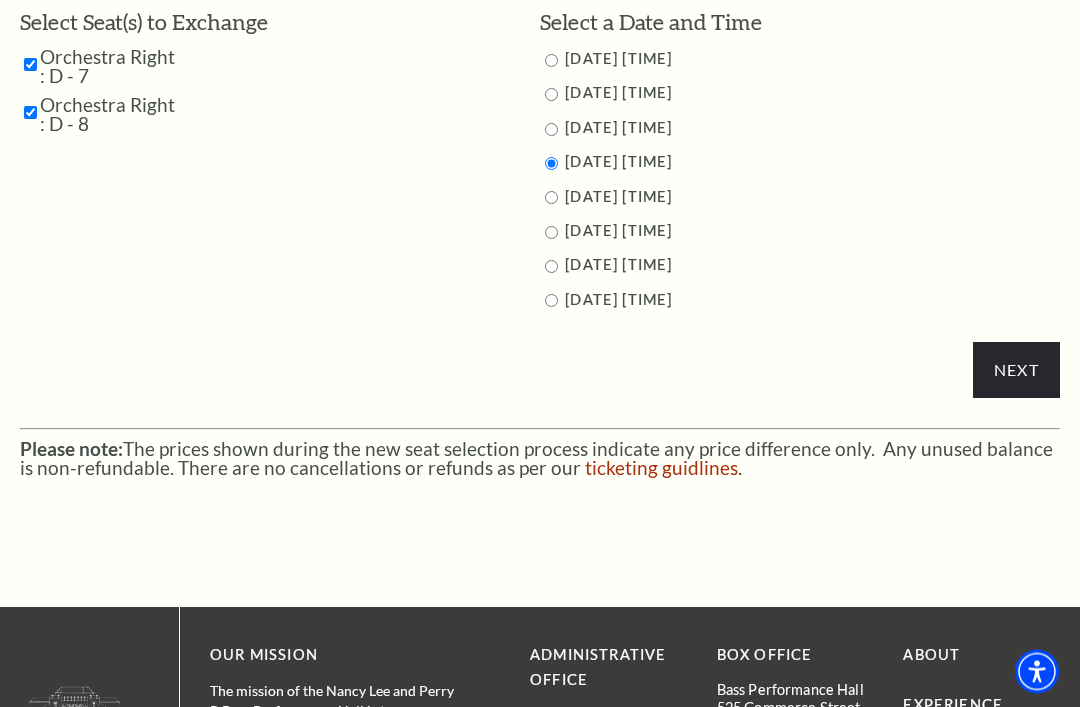click on "Next" at bounding box center [1016, 371] 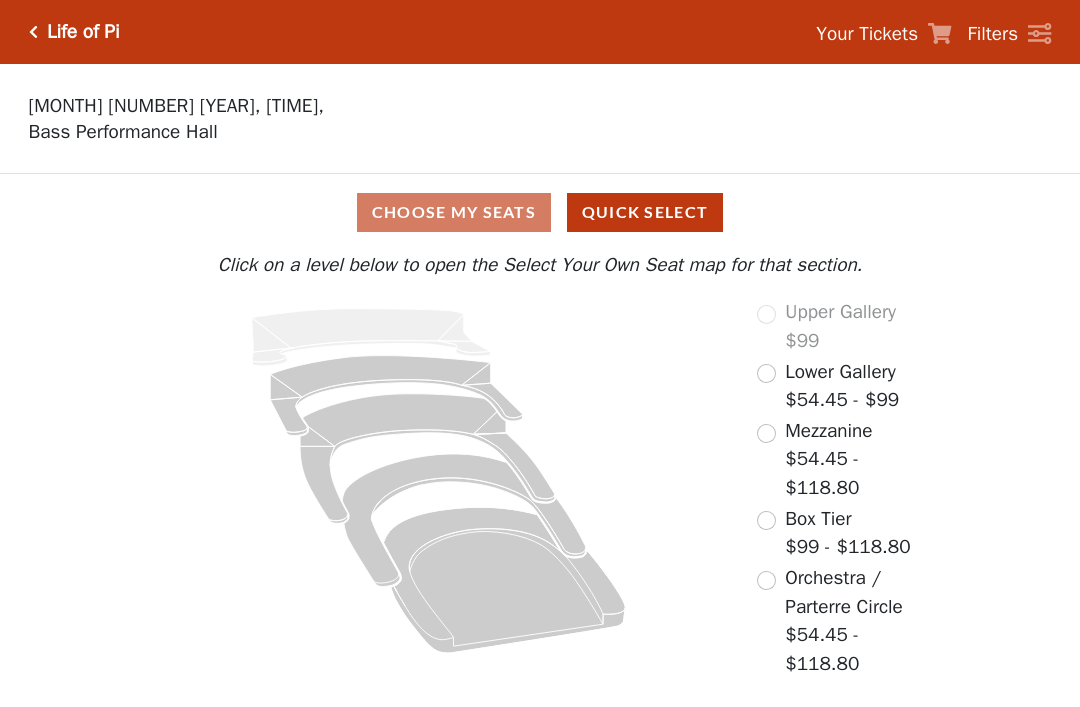 scroll, scrollTop: 0, scrollLeft: 0, axis: both 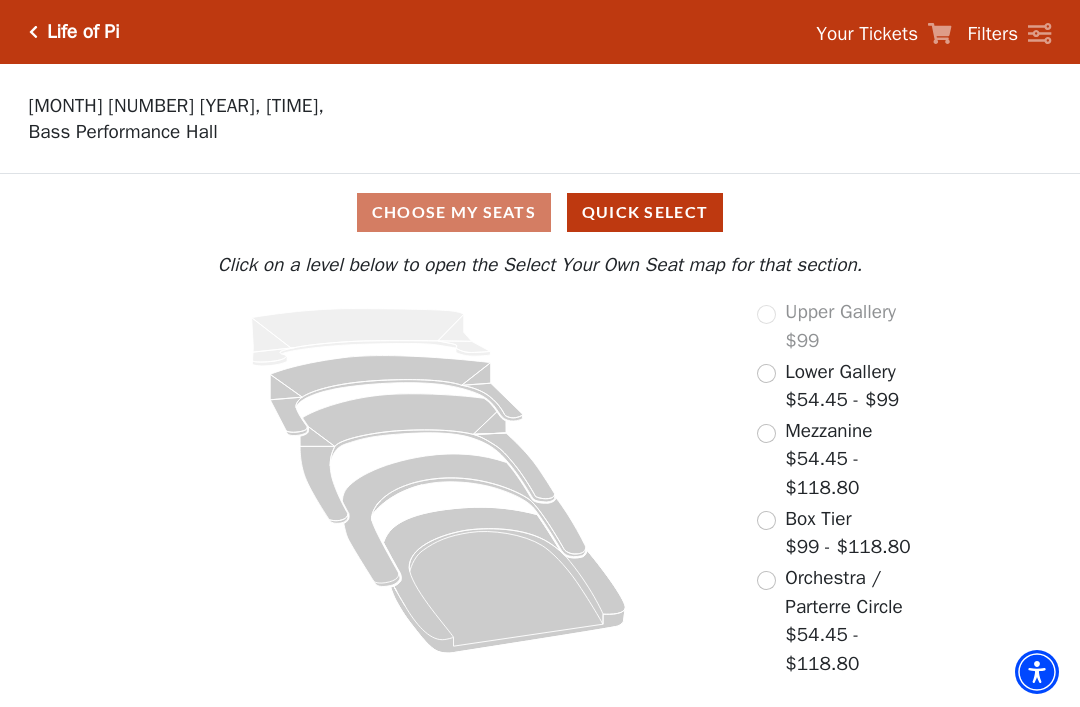 click at bounding box center (766, 520) 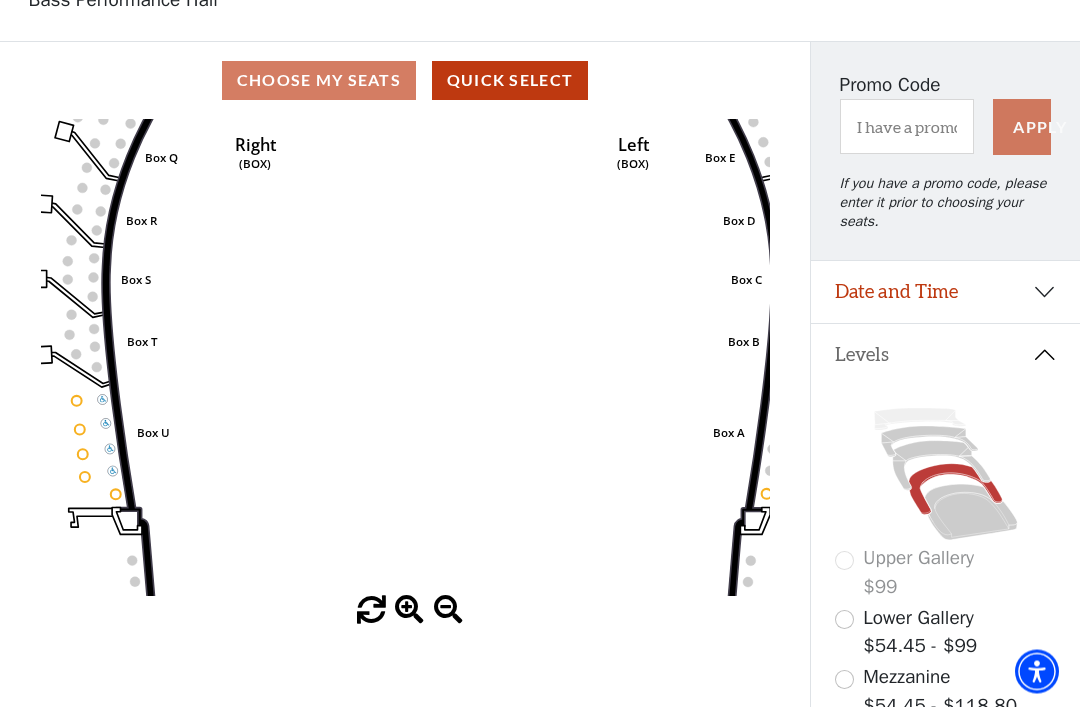 scroll, scrollTop: 137, scrollLeft: 0, axis: vertical 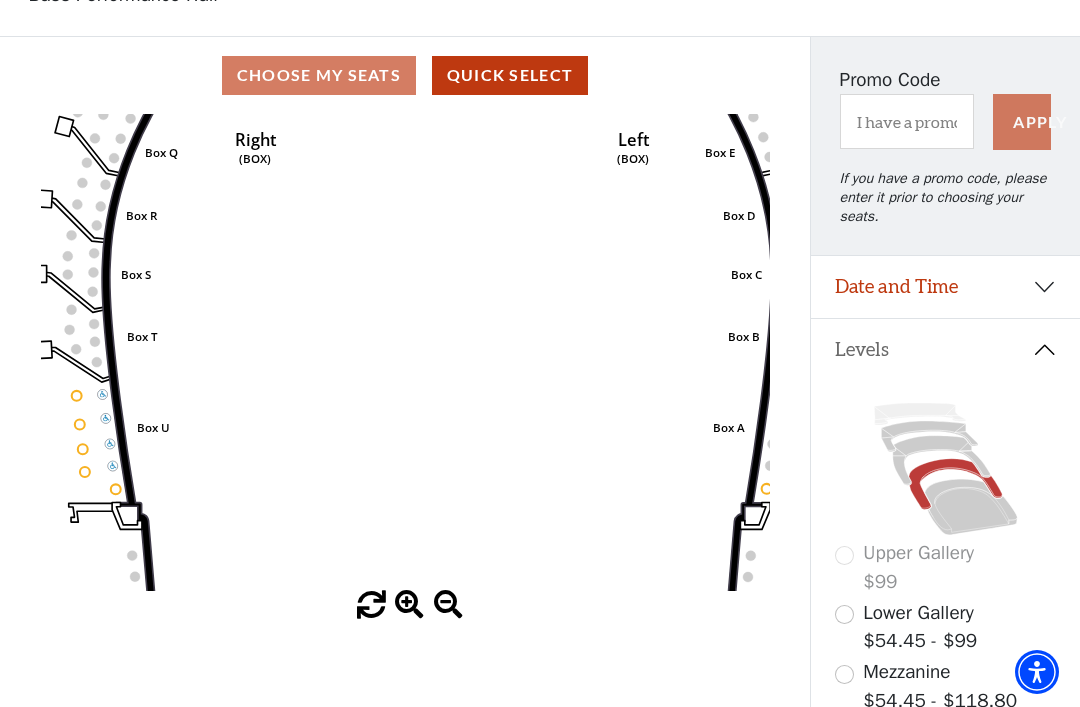 click 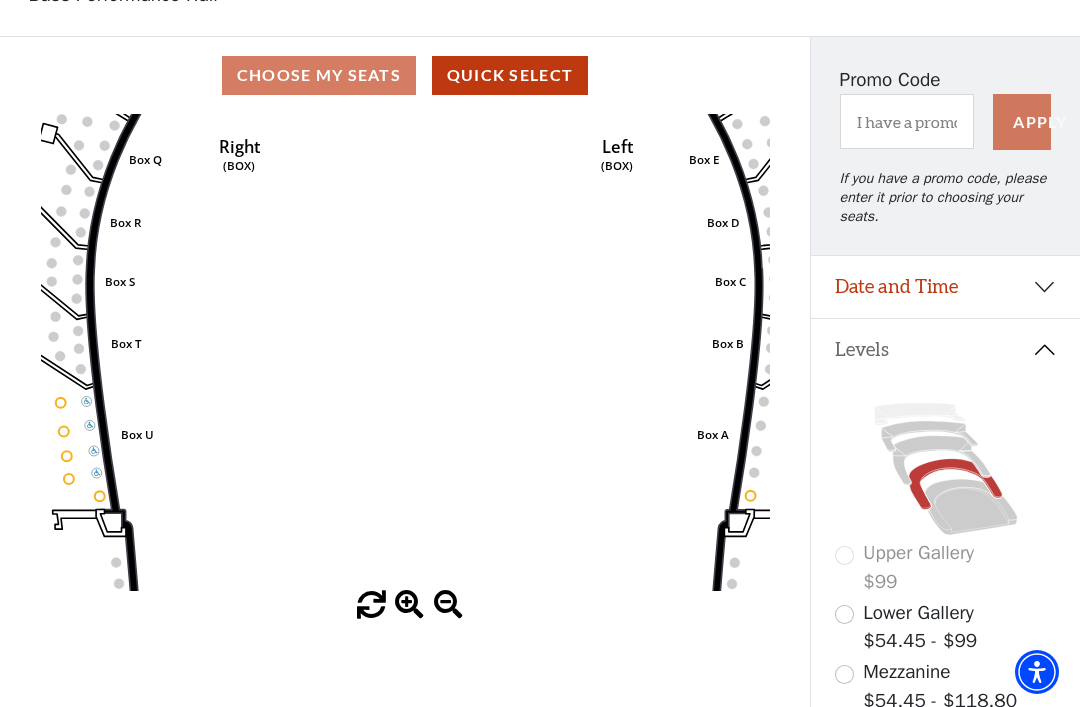 scroll, scrollTop: 0, scrollLeft: 0, axis: both 